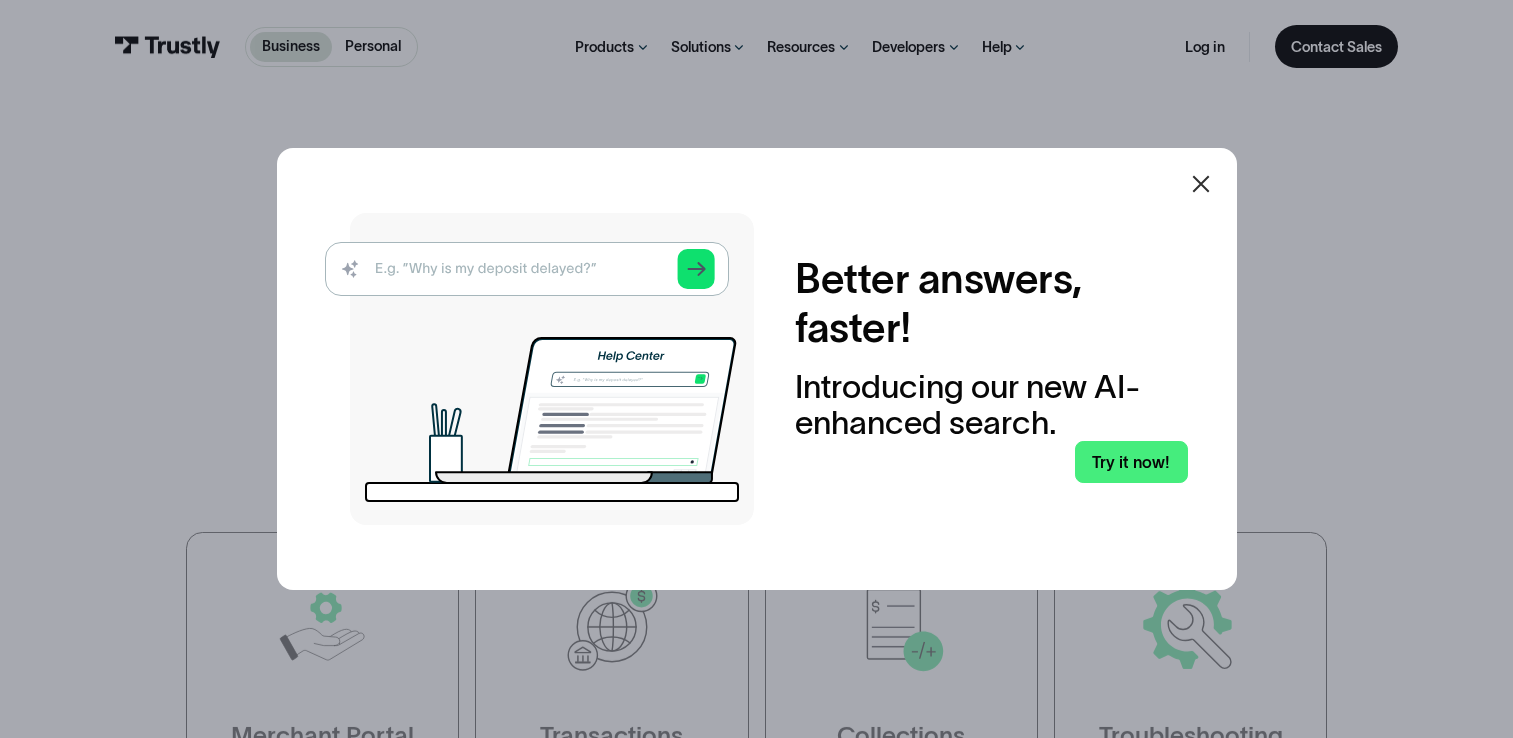 scroll, scrollTop: 0, scrollLeft: 0, axis: both 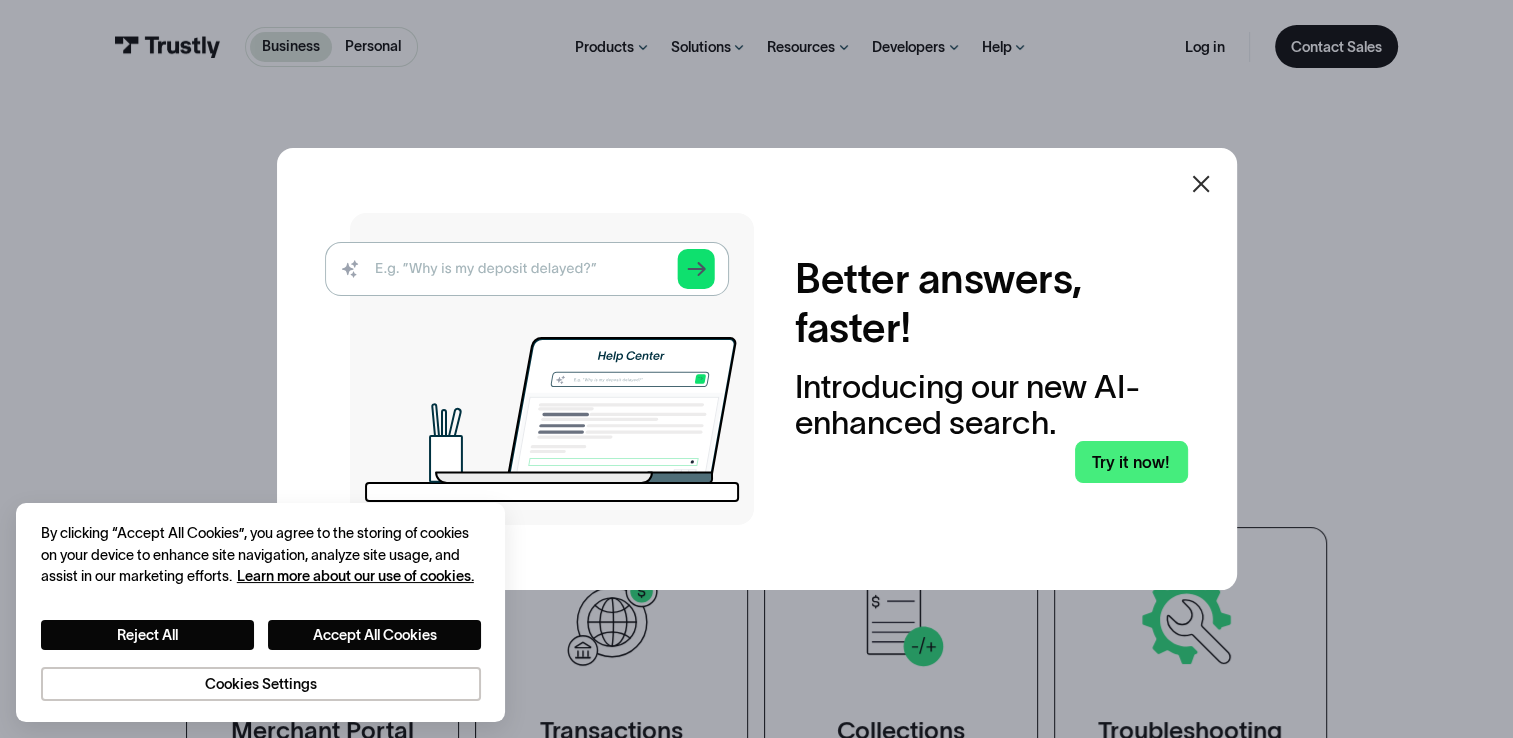 click at bounding box center (539, 369) 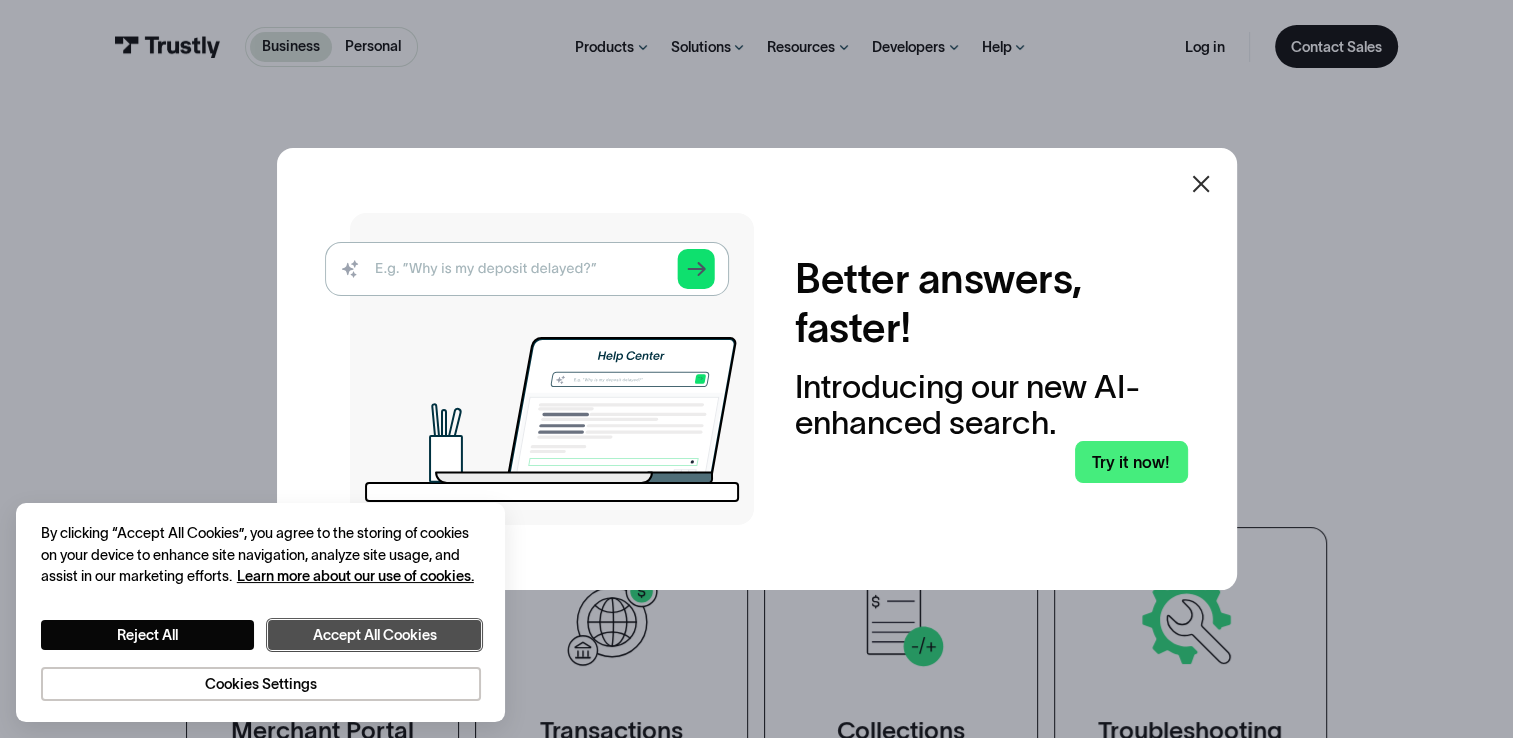 click on "Accept All Cookies" at bounding box center (374, 635) 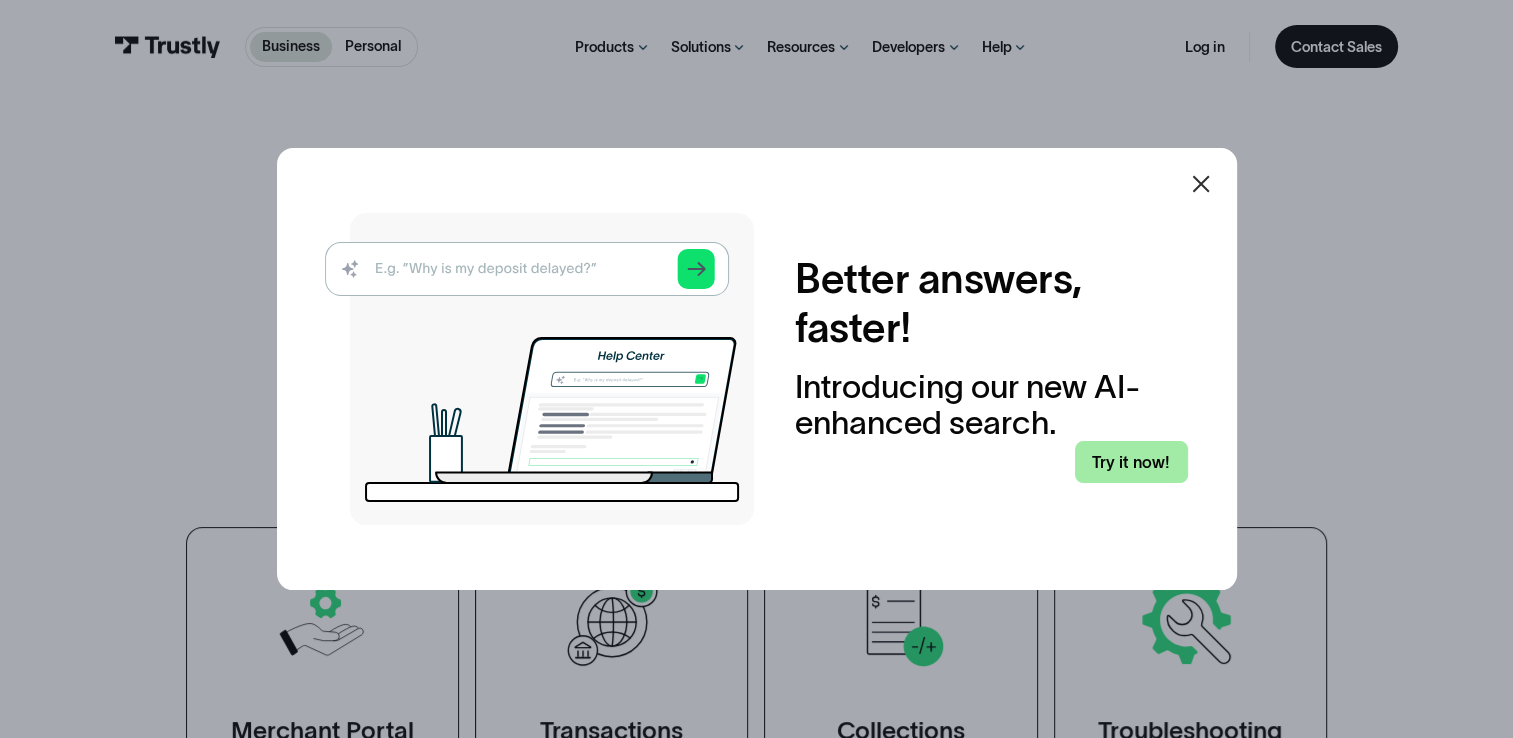 click on "Try it now!" at bounding box center (1131, 462) 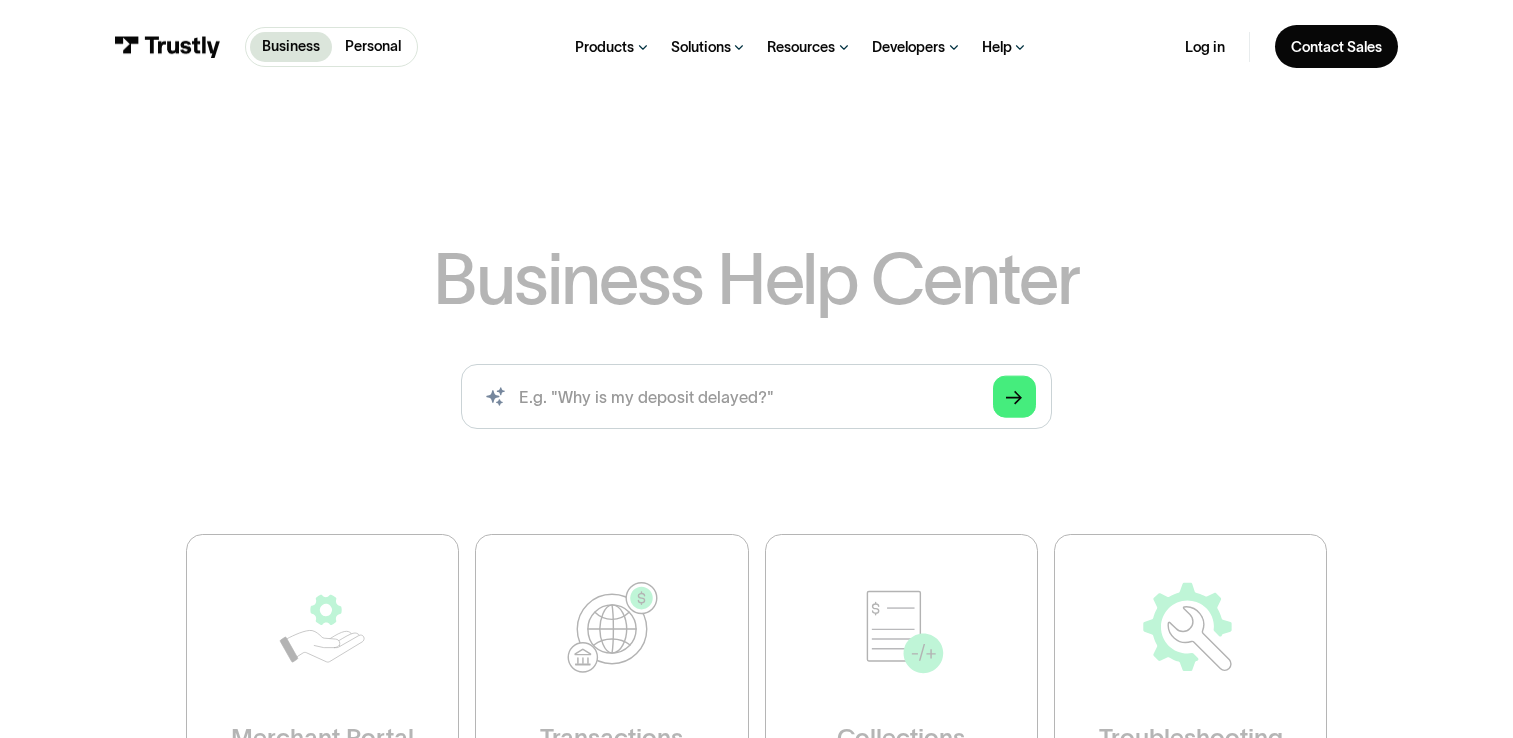 scroll, scrollTop: 0, scrollLeft: 0, axis: both 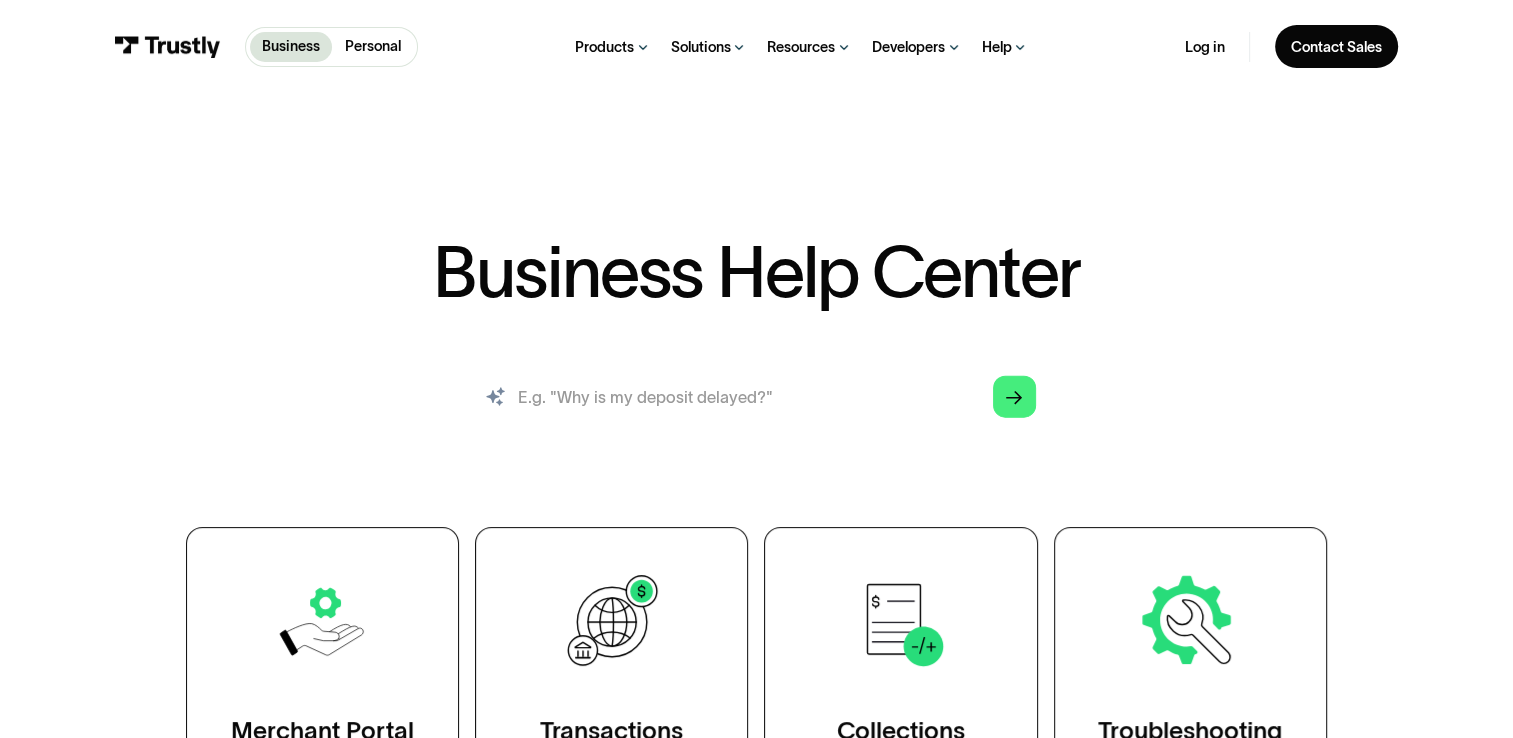 click at bounding box center (756, 396) 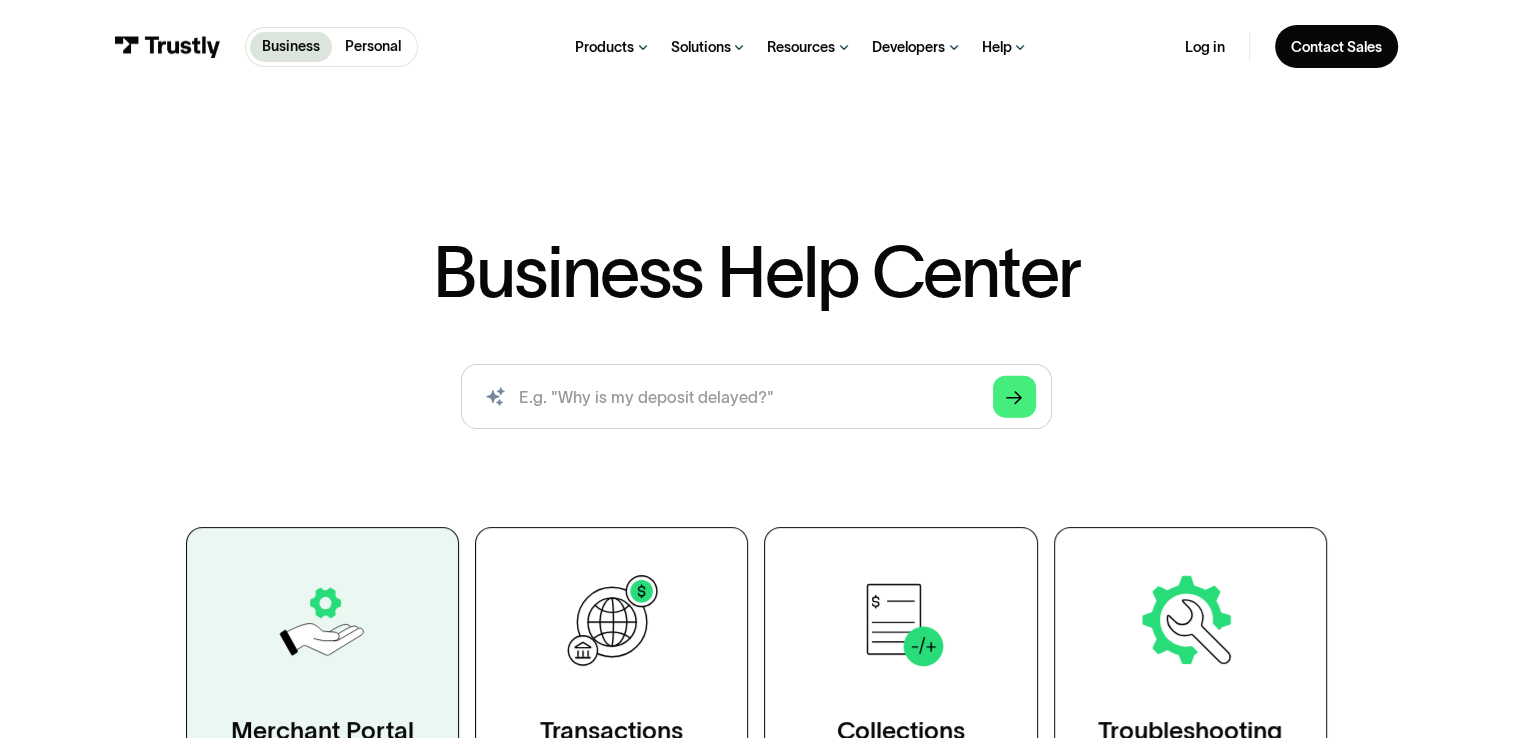click at bounding box center [323, 622] 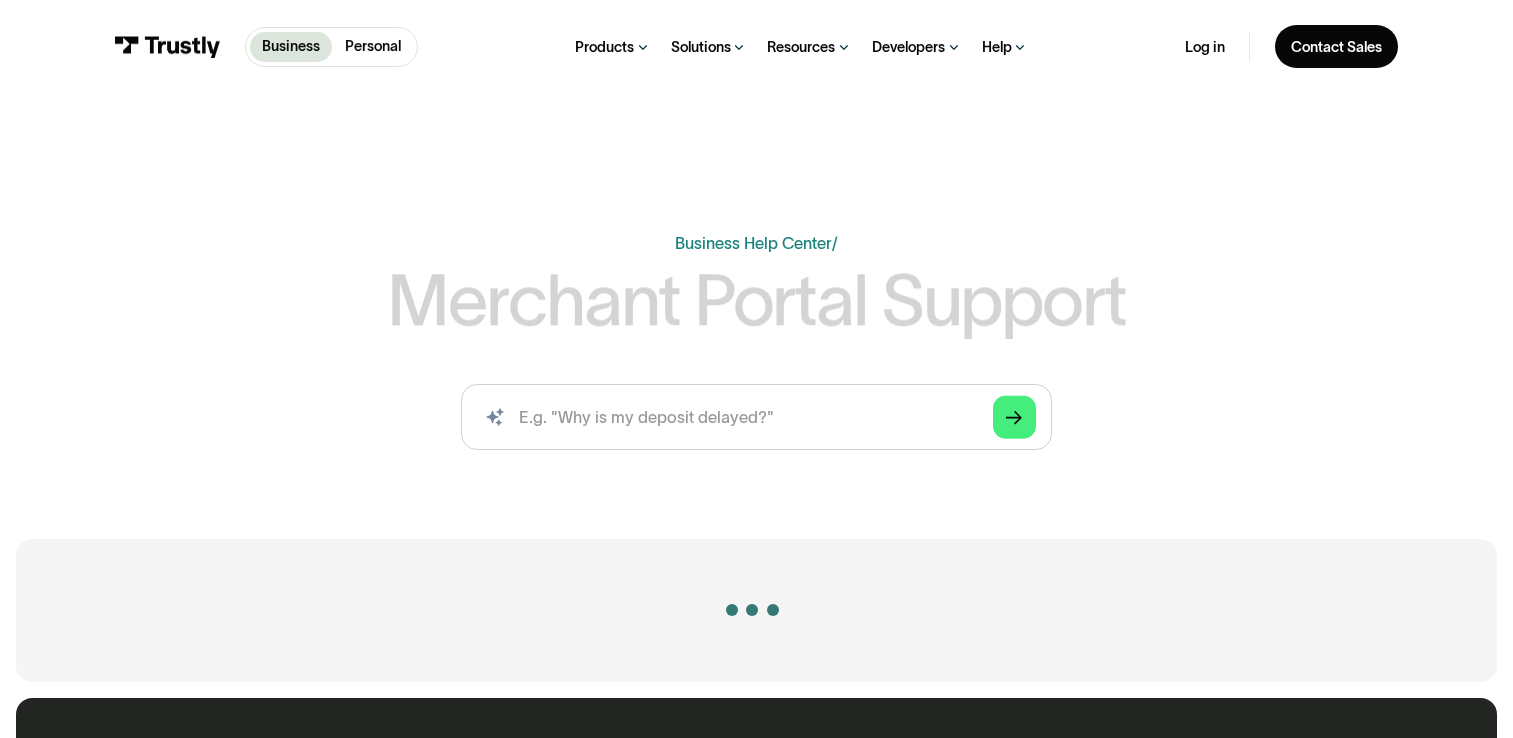 scroll, scrollTop: 0, scrollLeft: 0, axis: both 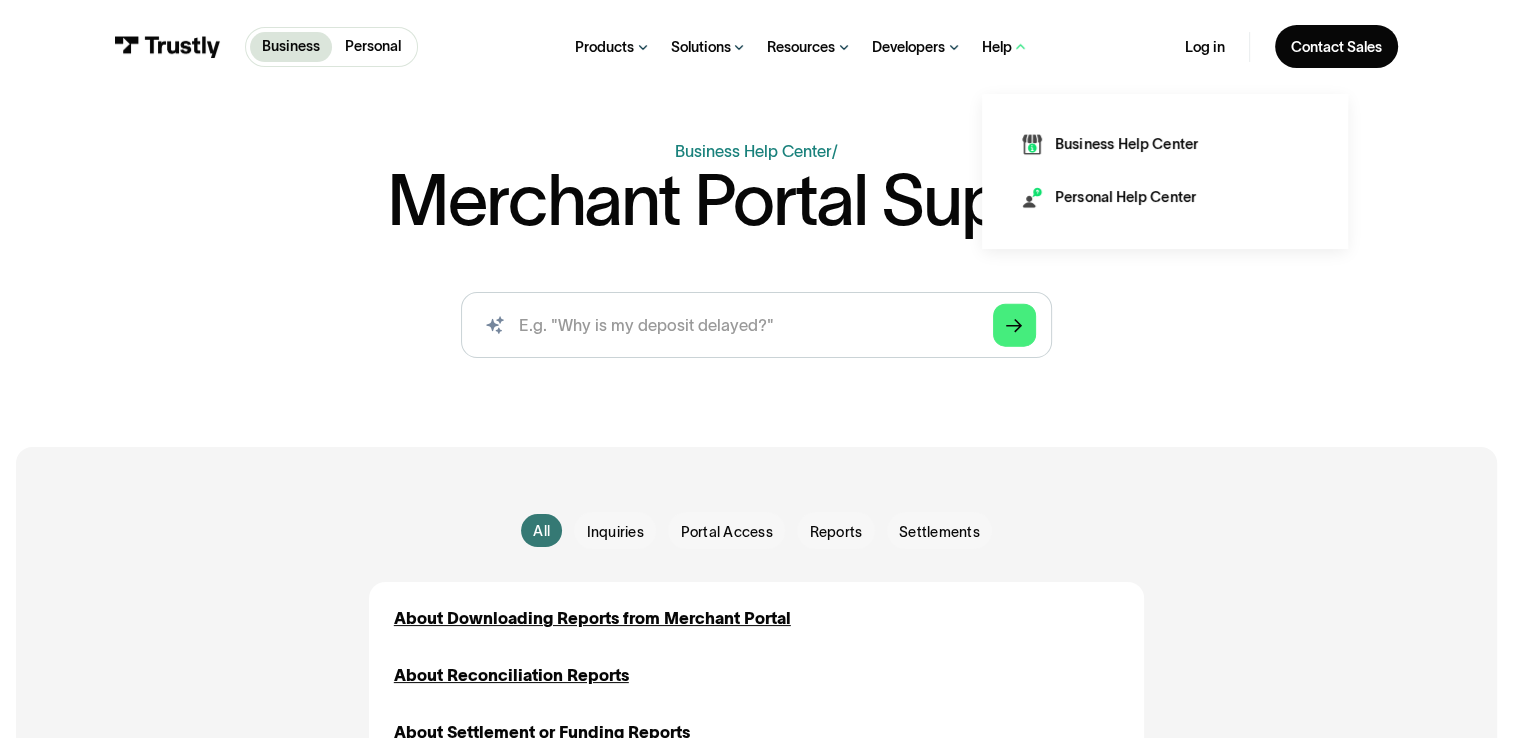 click 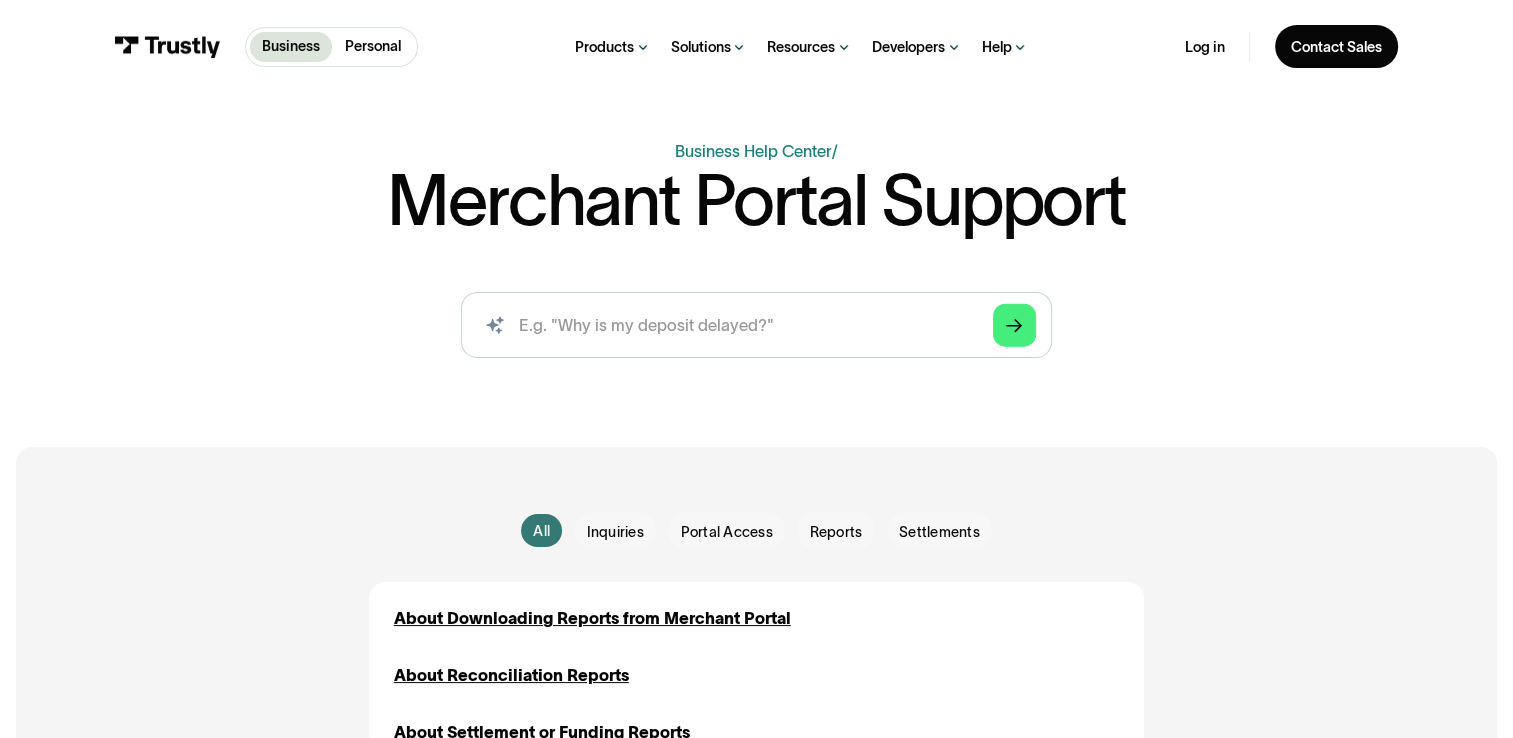 click on "Help" at bounding box center [997, 47] 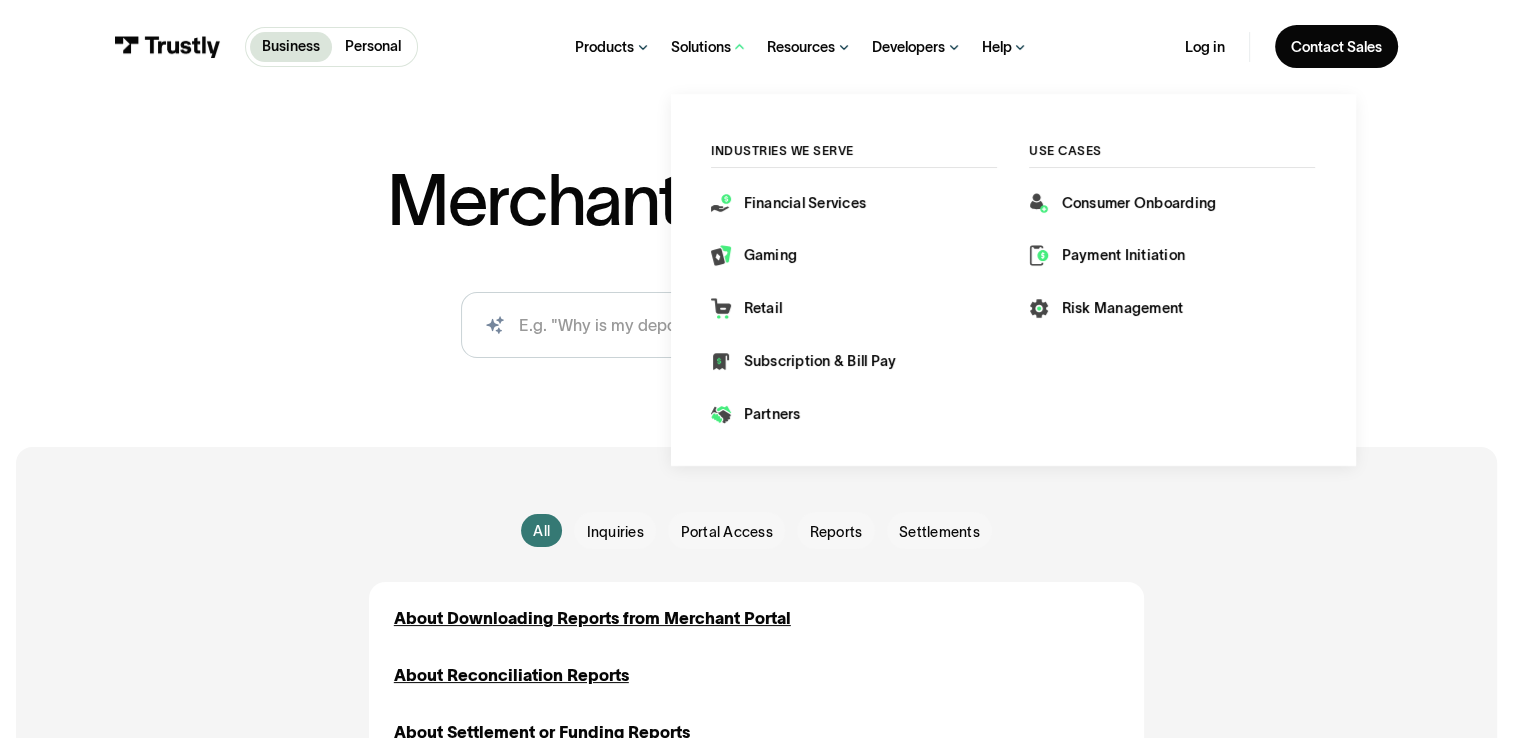 click on "Solutions" at bounding box center [709, 47] 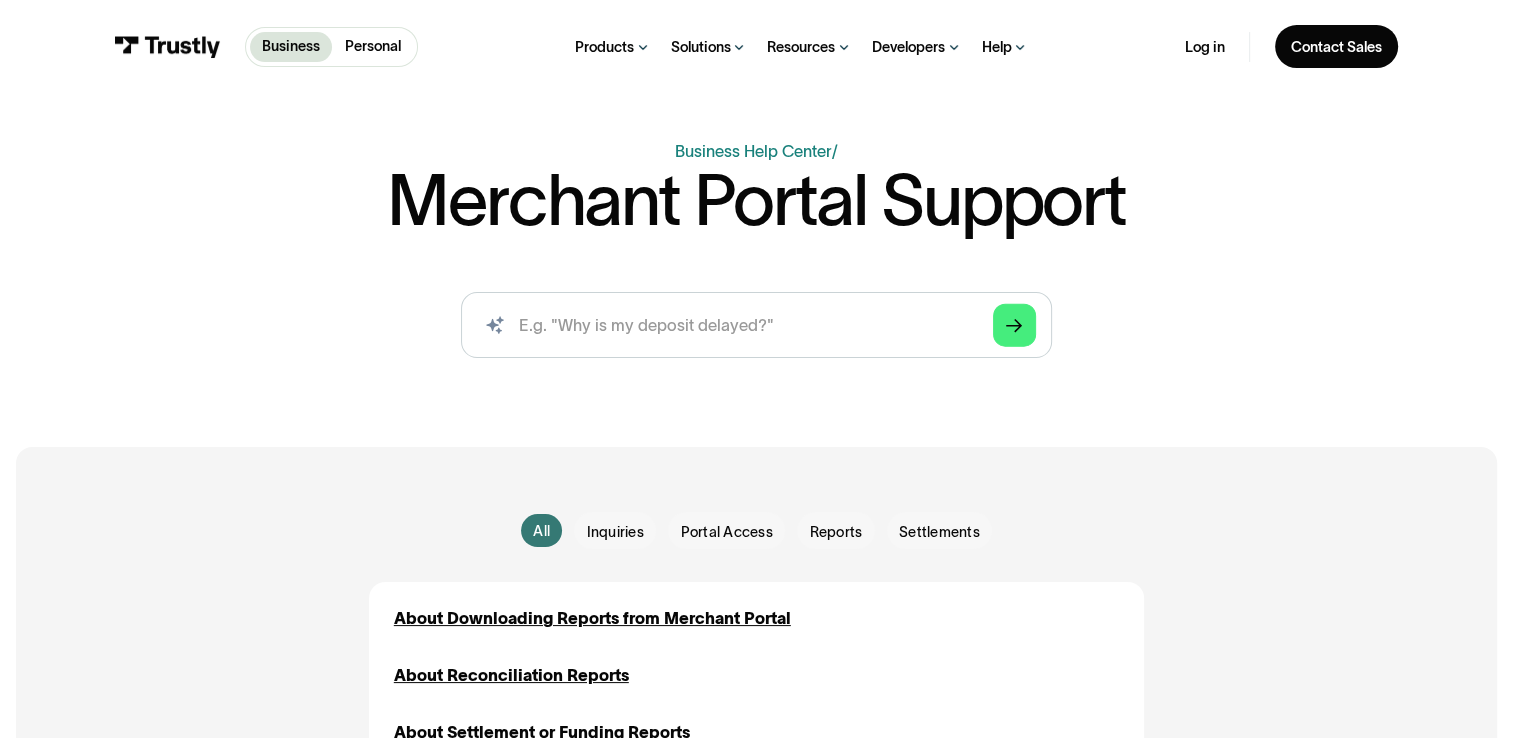 click on "Solutions" at bounding box center (701, 47) 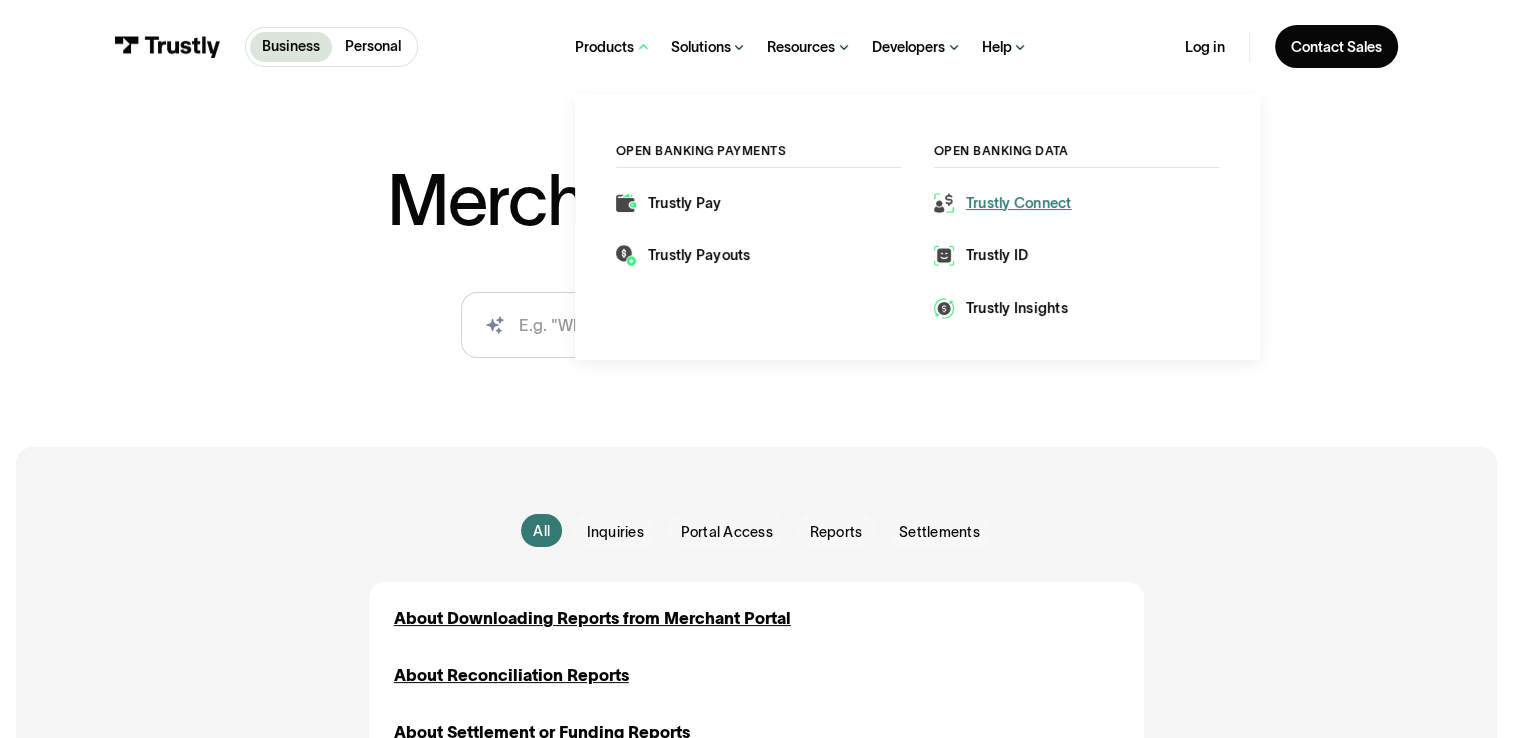 click on "Trustly Connect" at bounding box center (1019, 203) 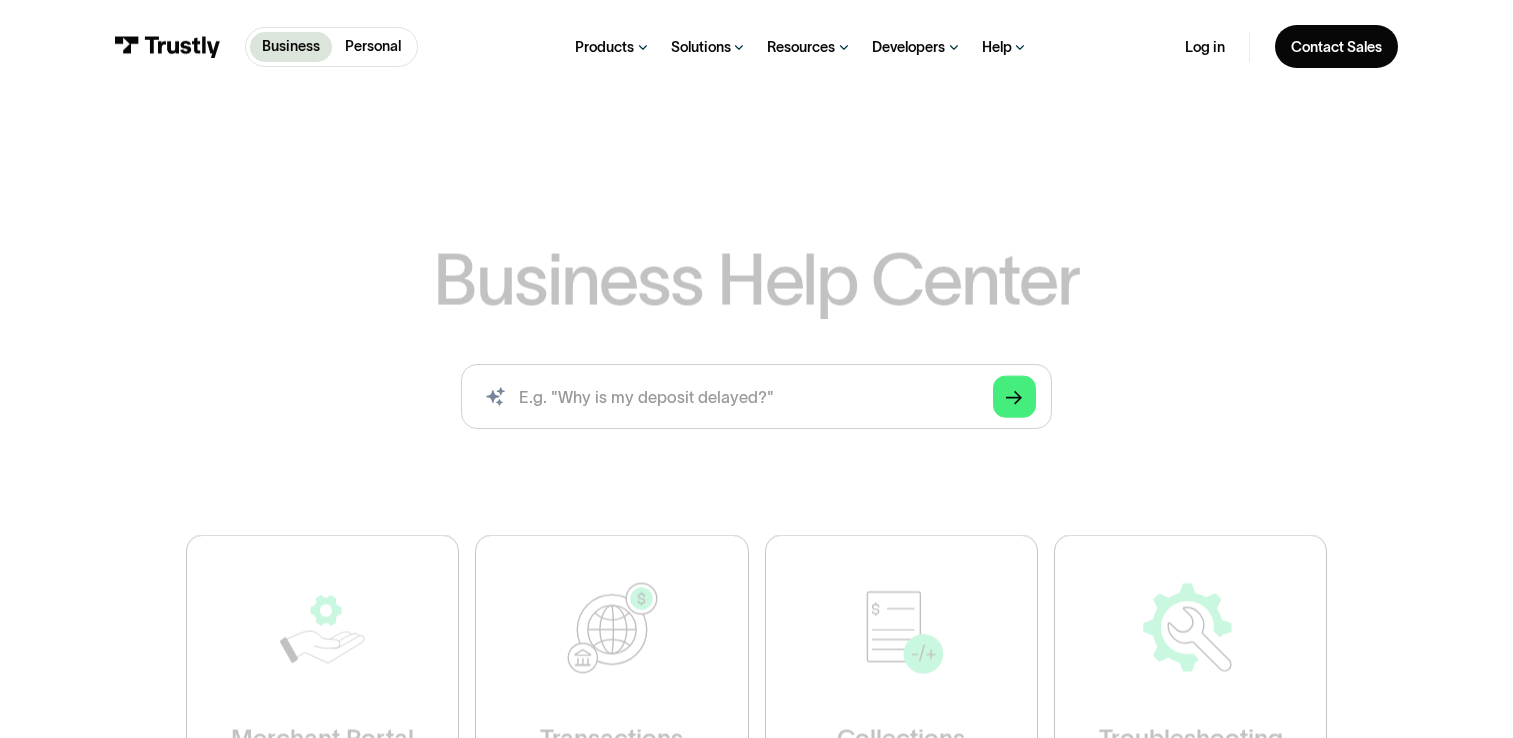 scroll, scrollTop: 0, scrollLeft: 0, axis: both 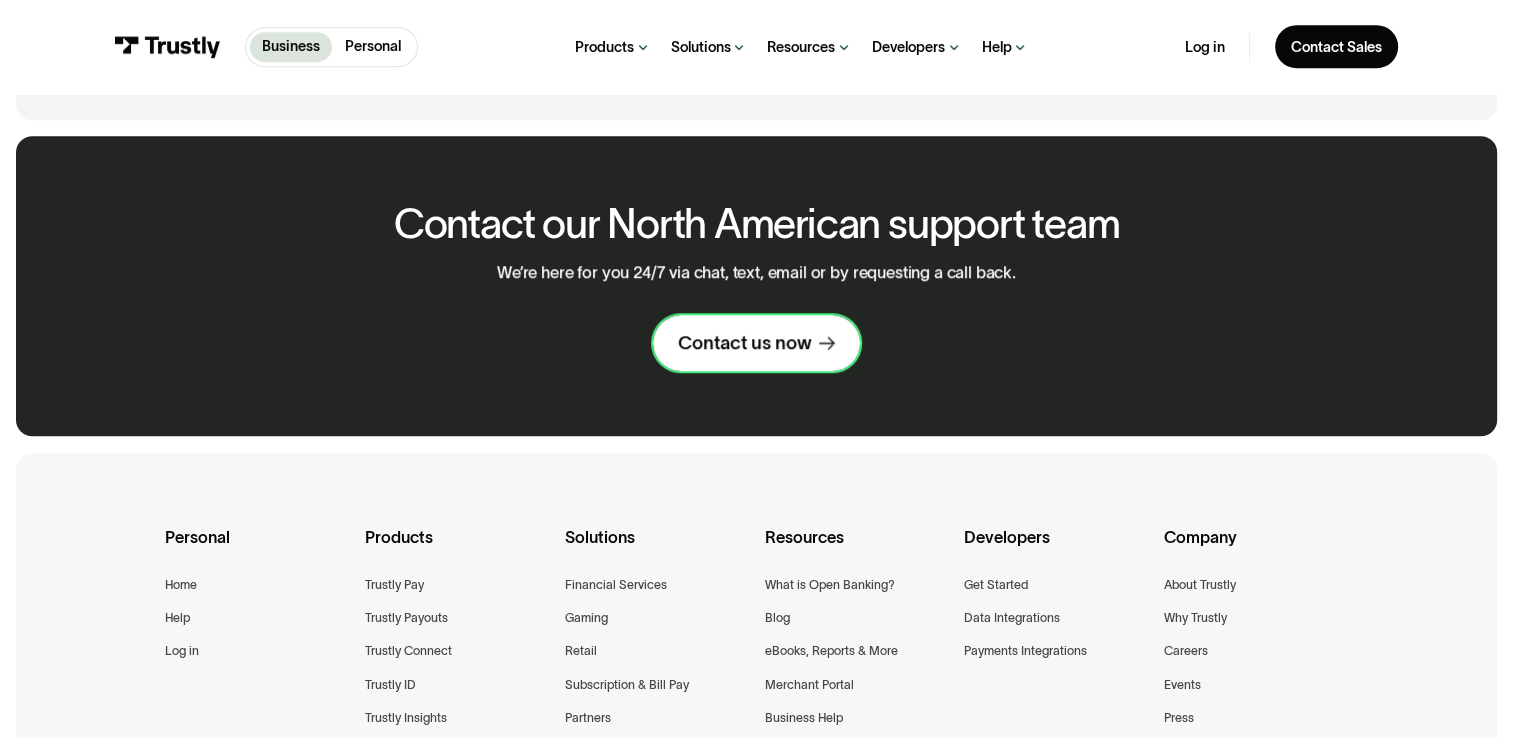 click on "Contact us now" at bounding box center (744, 343) 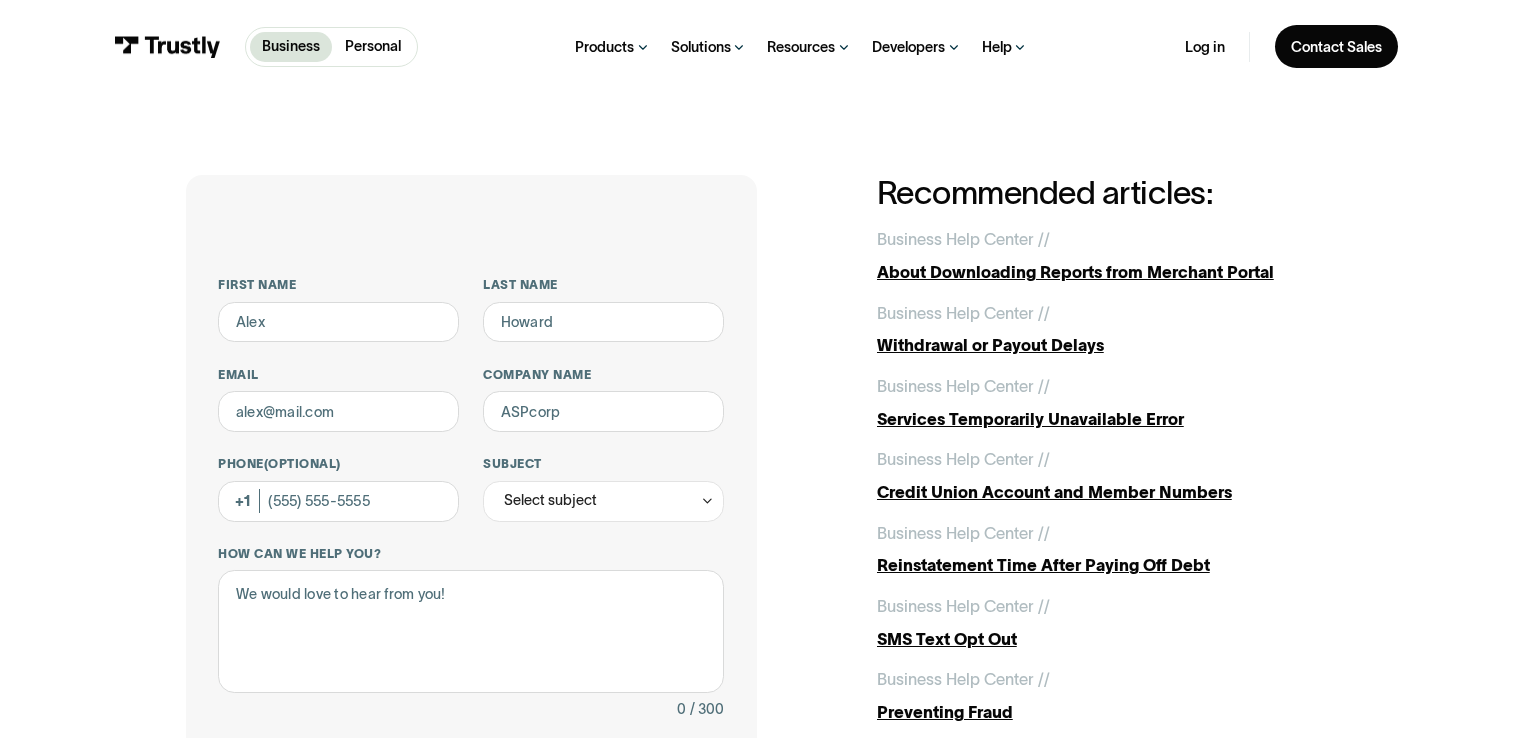 scroll, scrollTop: 0, scrollLeft: 0, axis: both 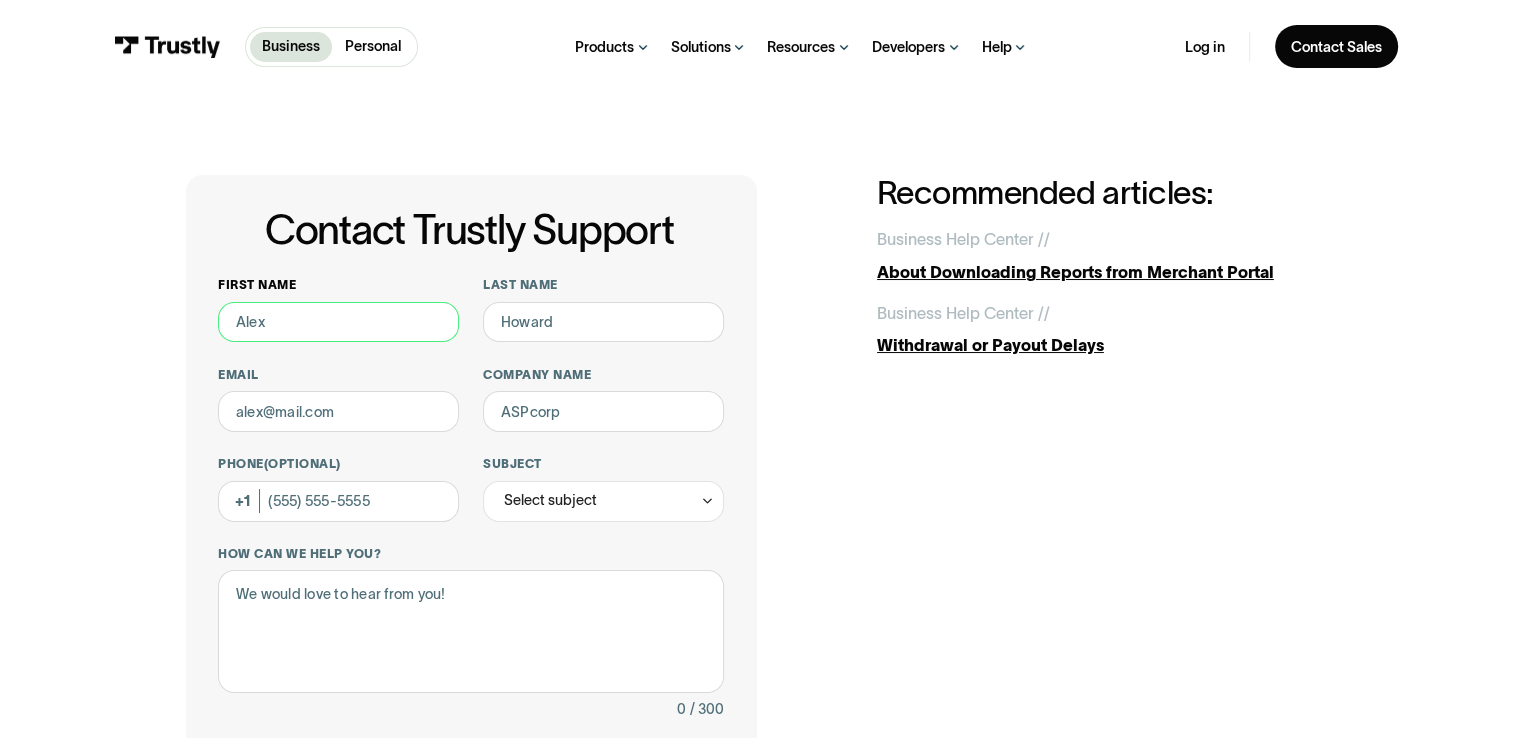 click on "First name" at bounding box center [338, 322] 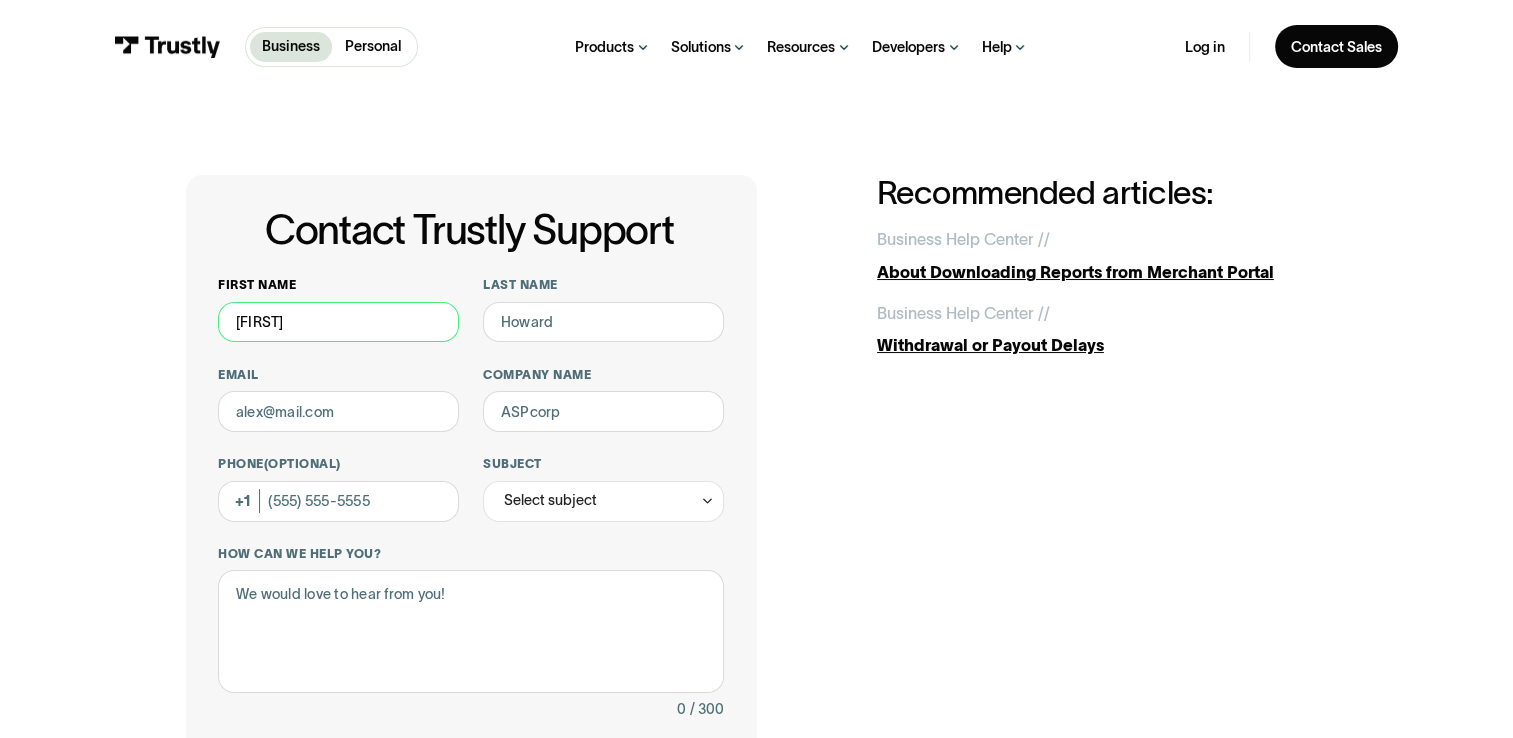 type on "[FIRST]" 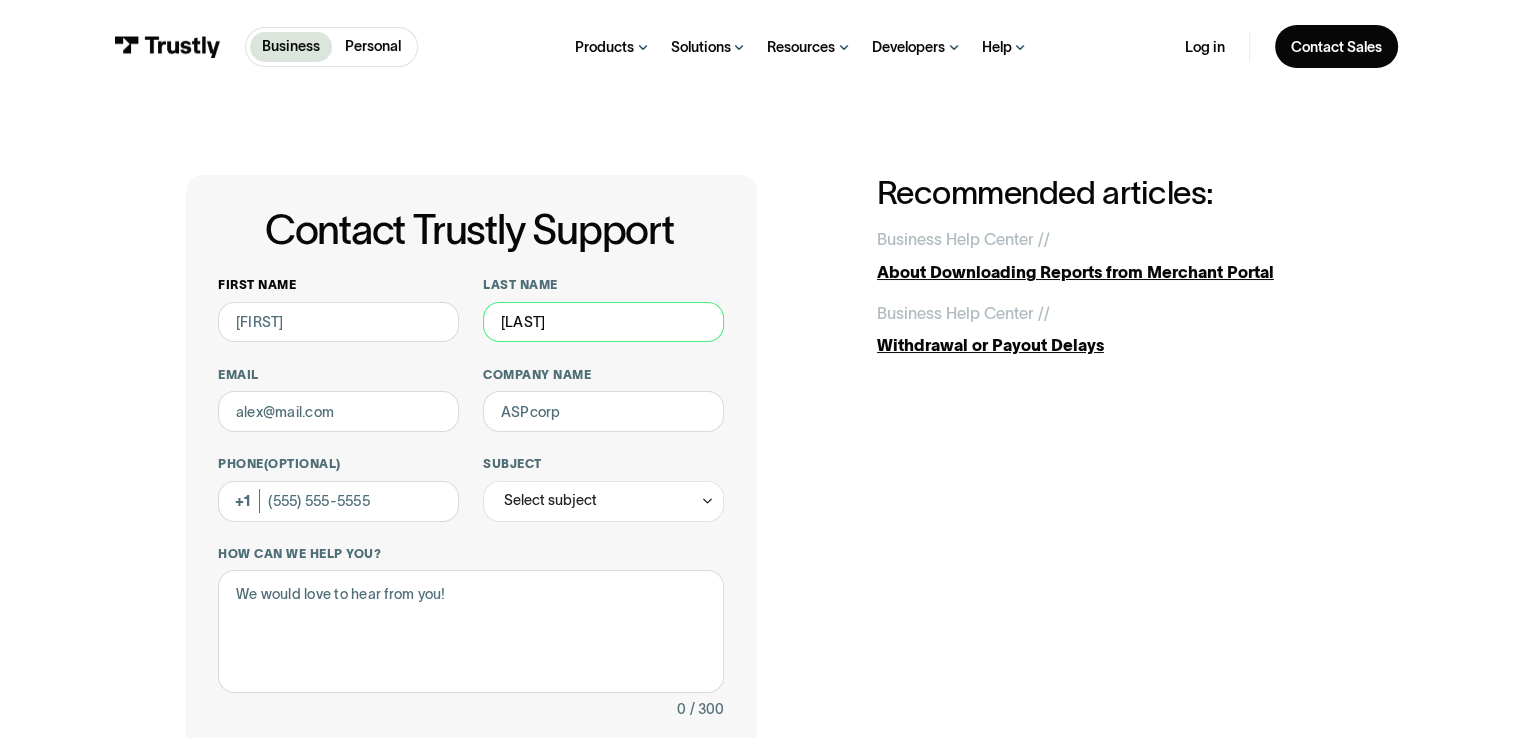 type on "[LAST]" 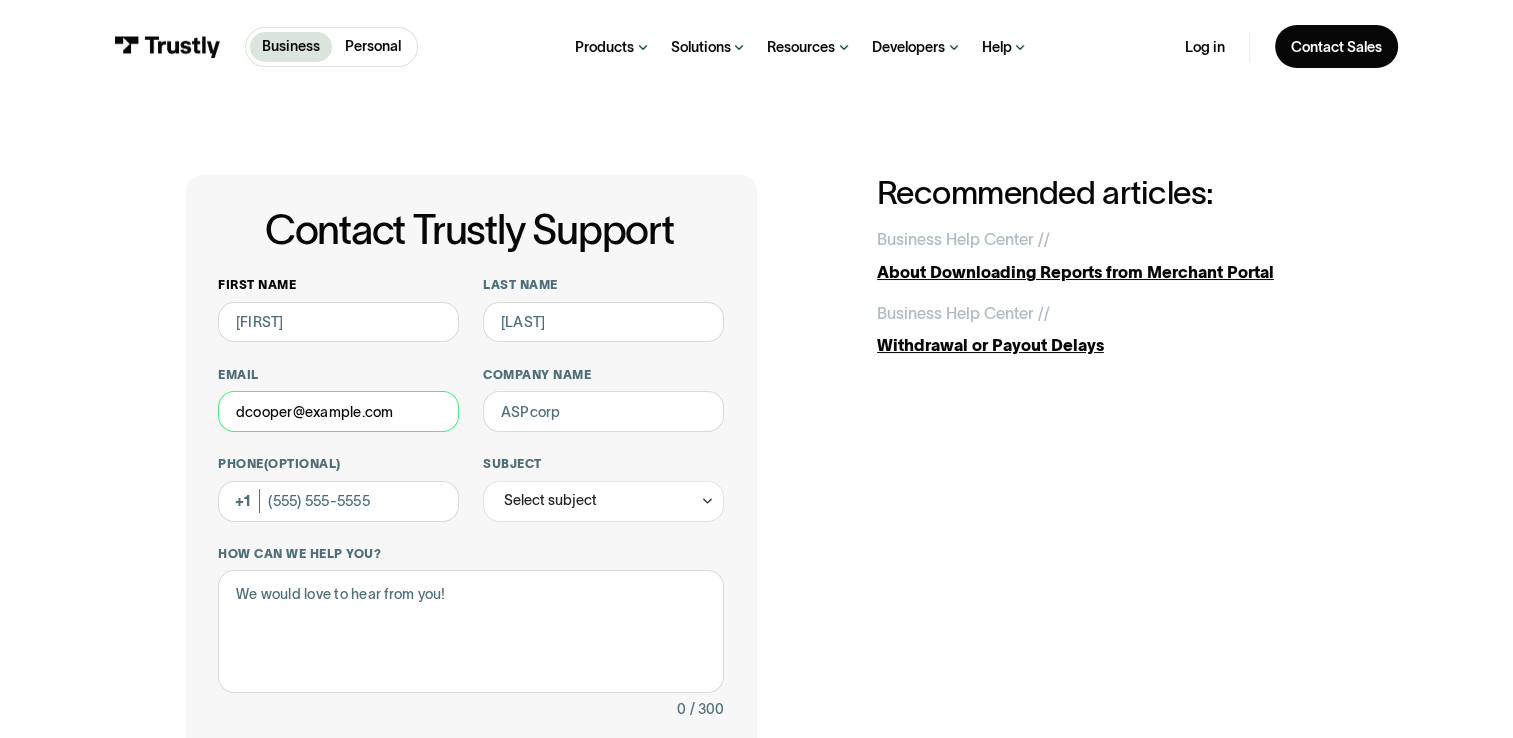 type on "dcooper@example.com" 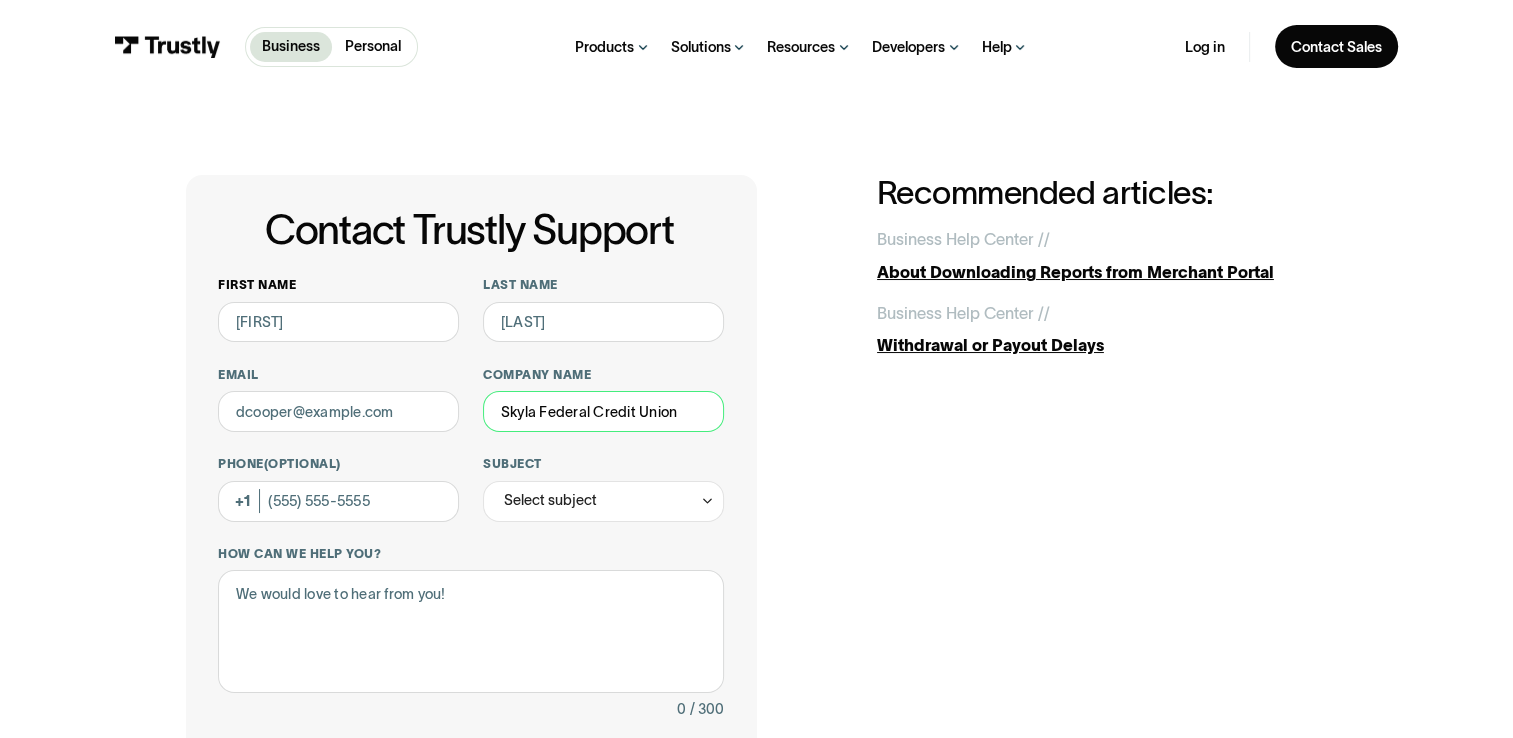 type on "Skyla Federal Credit Union" 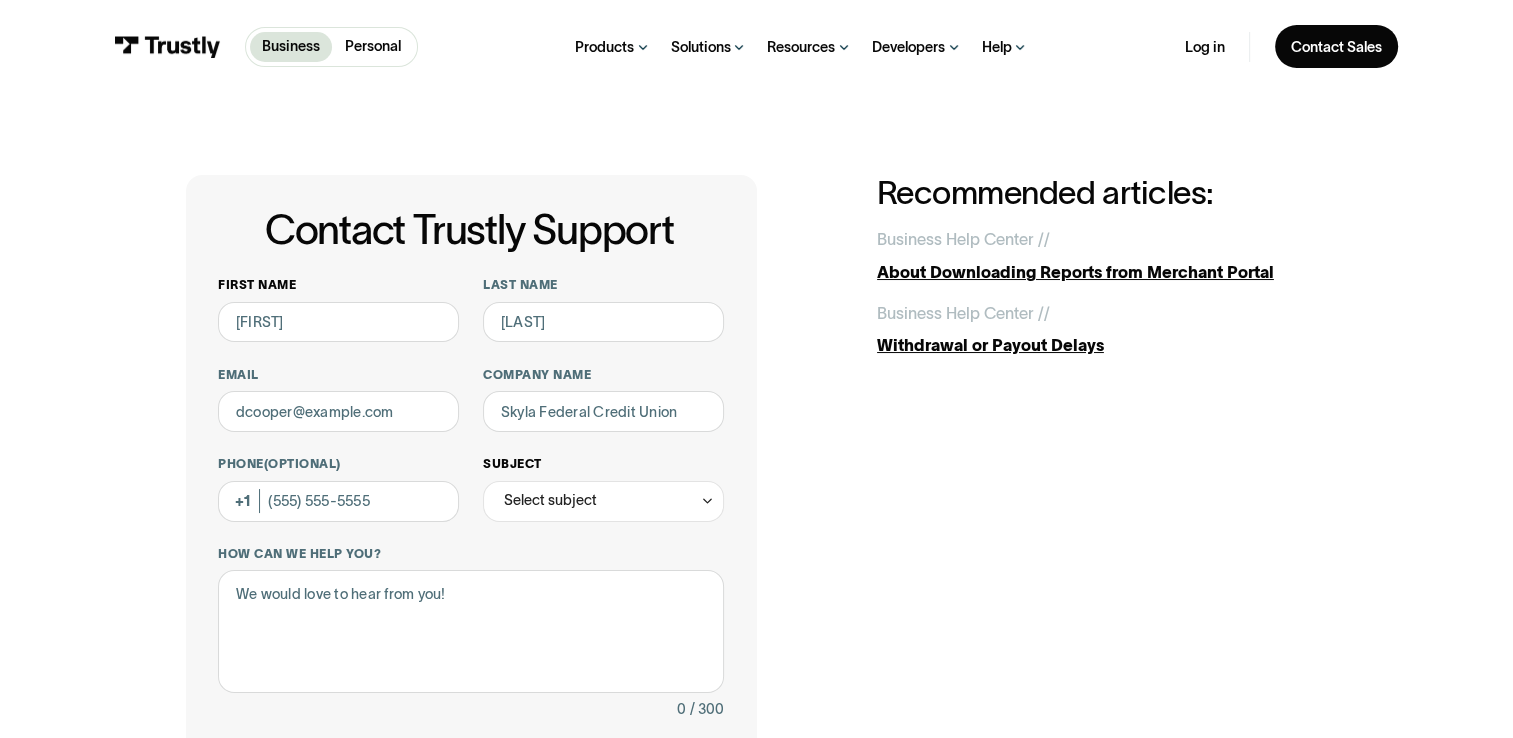 click on "Select subject" at bounding box center [550, 500] 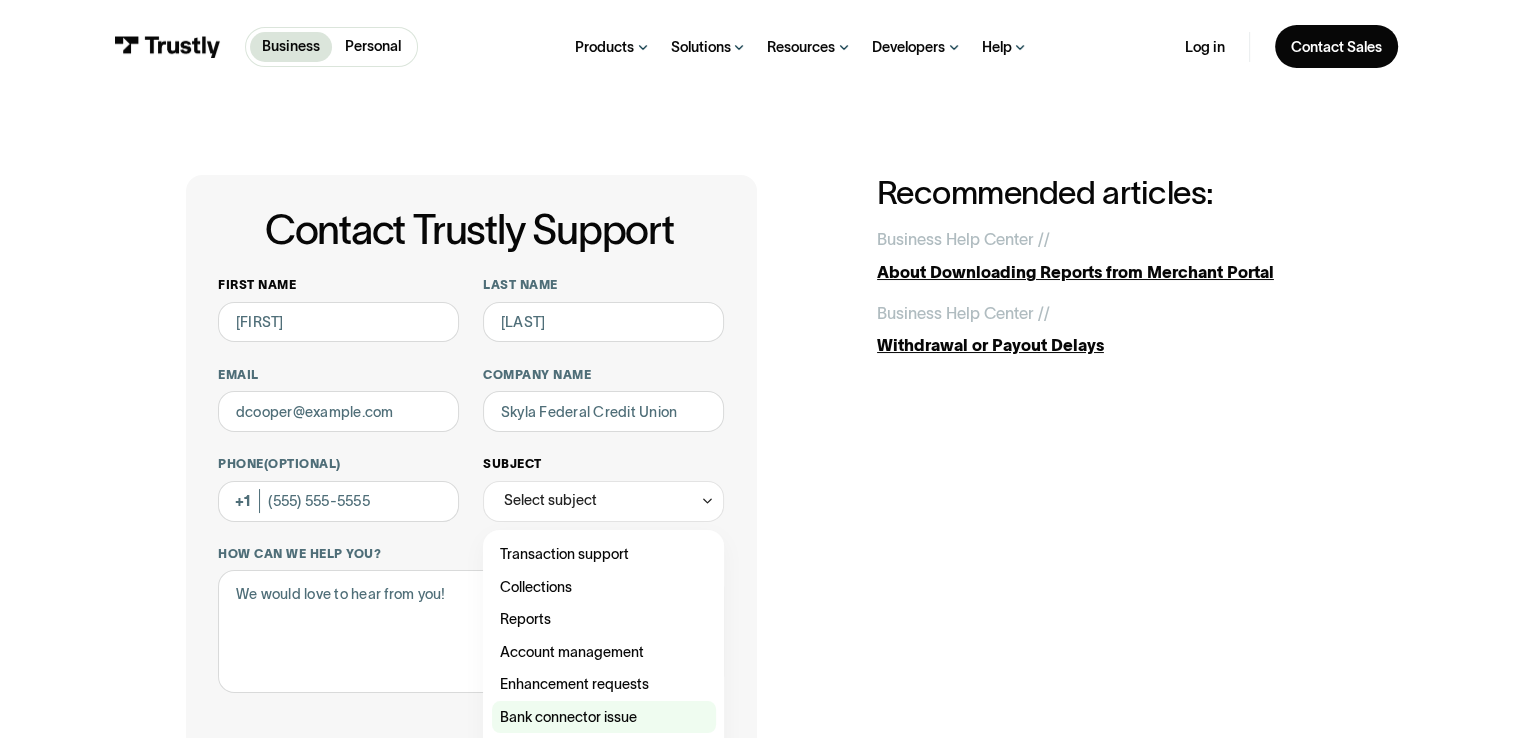 click at bounding box center [604, 717] 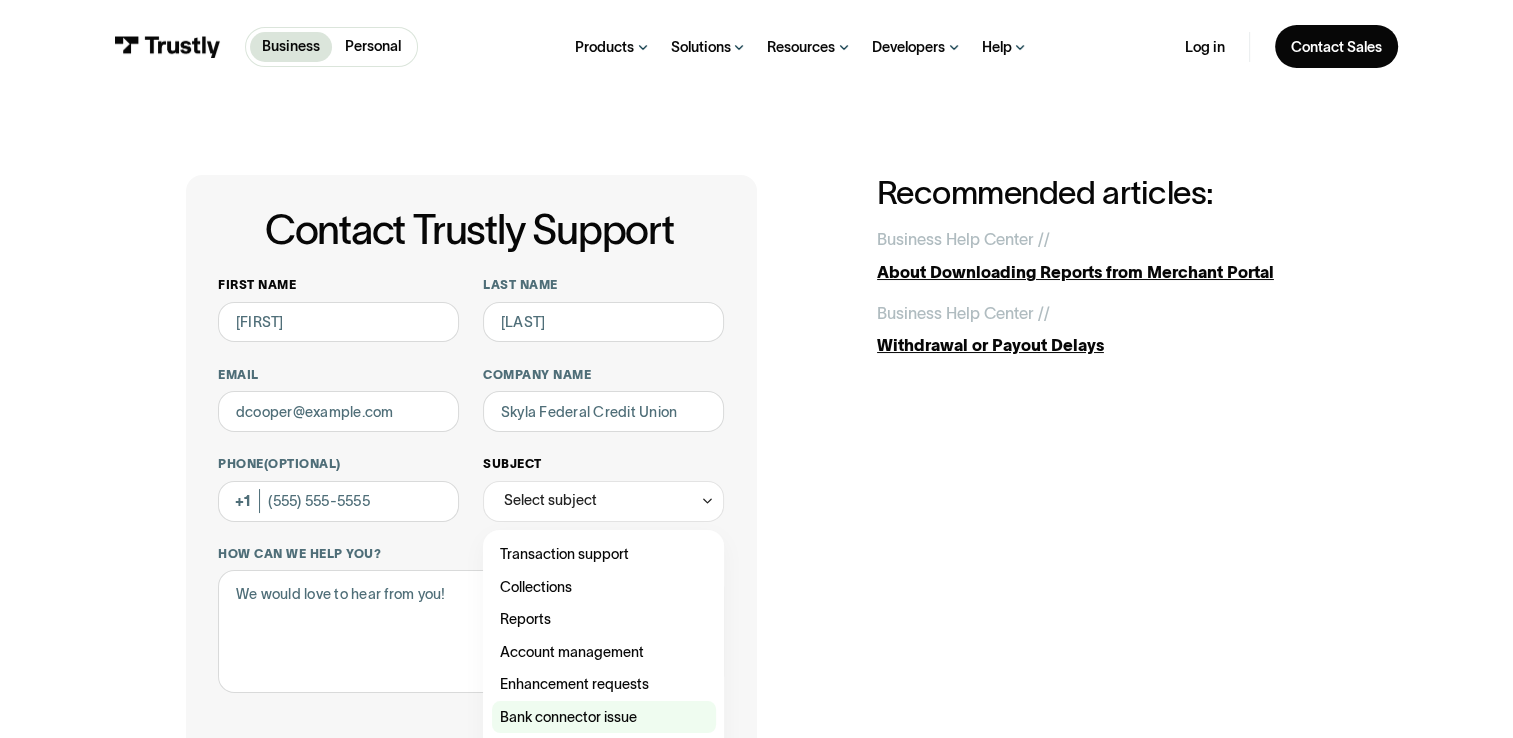 type on "**********" 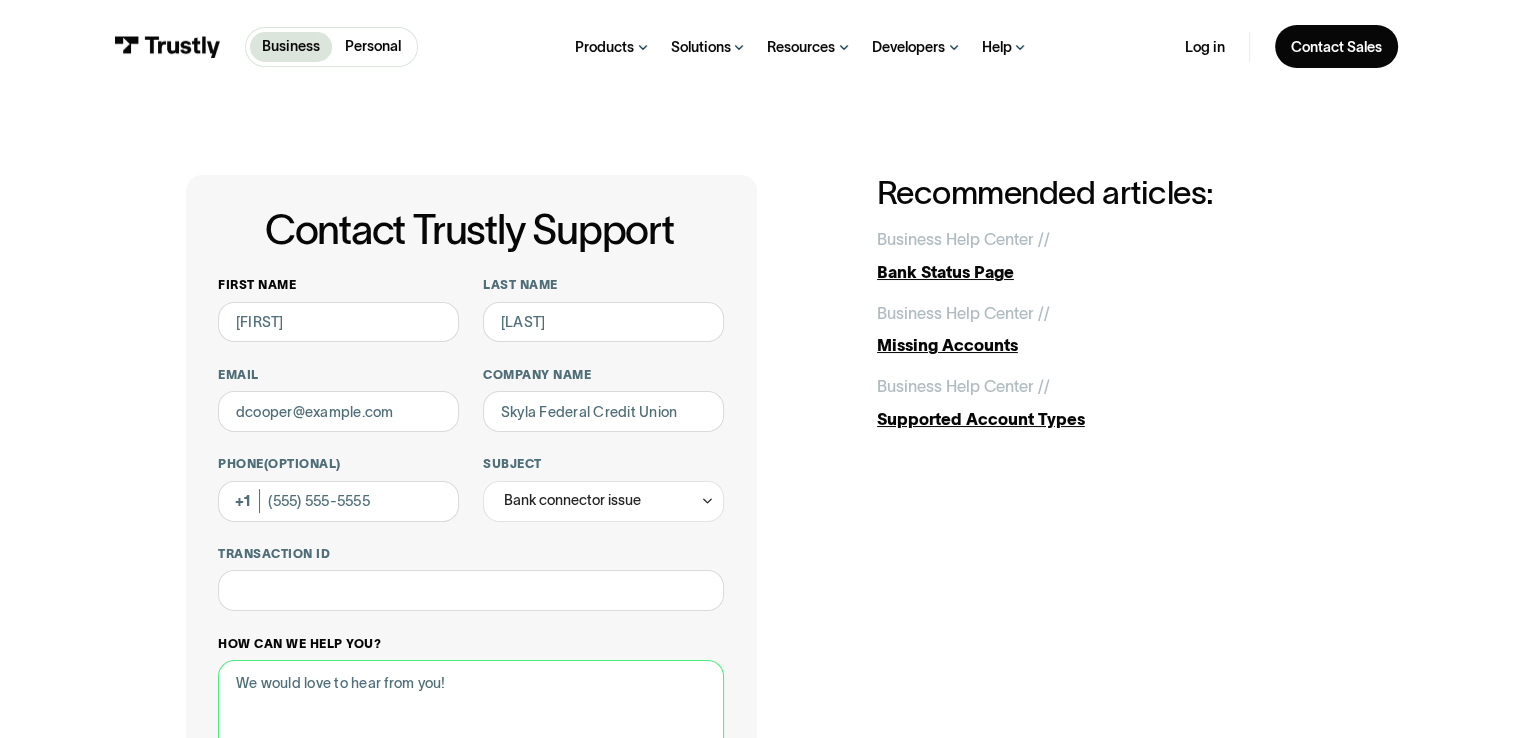 click on "How can we help you?" at bounding box center [470, 721] 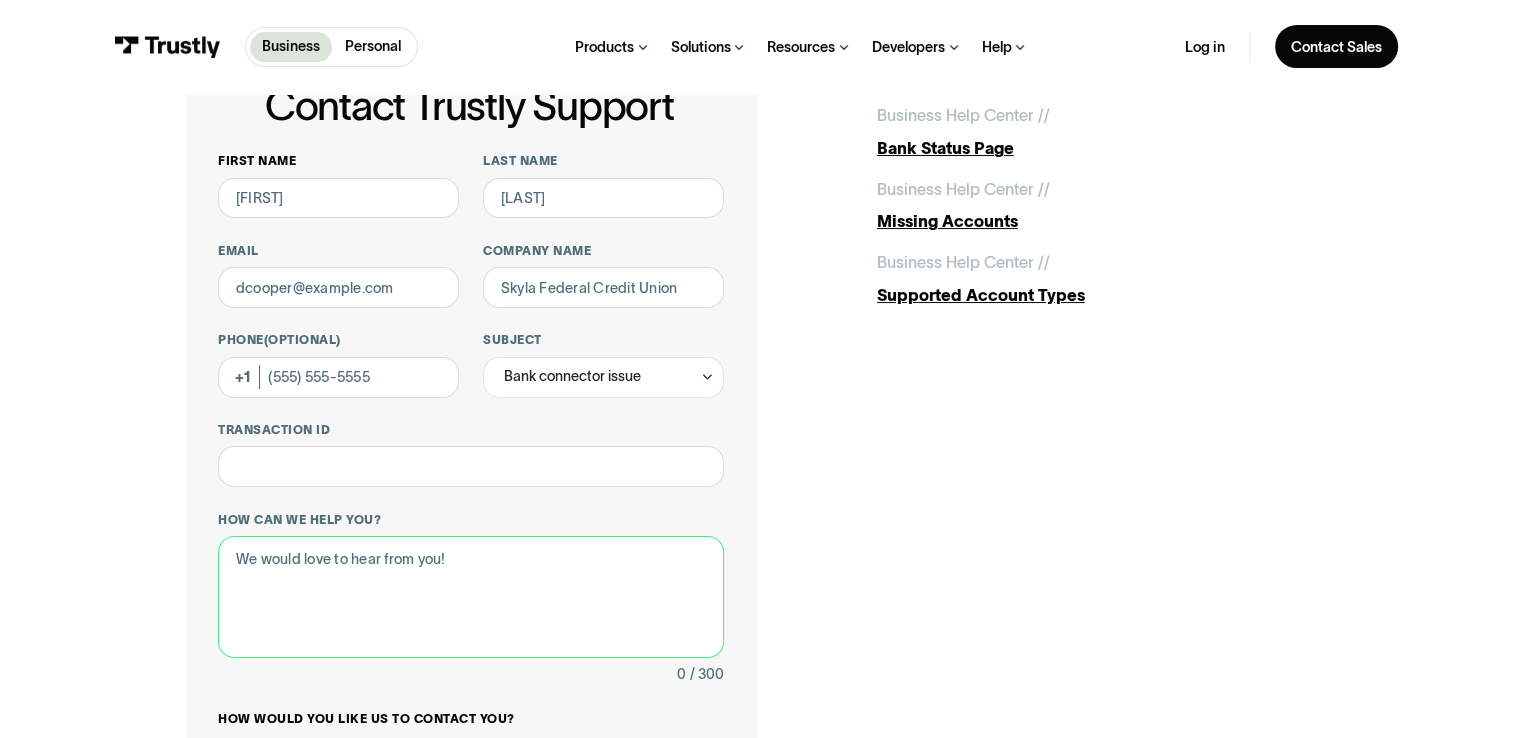 scroll, scrollTop: 131, scrollLeft: 0, axis: vertical 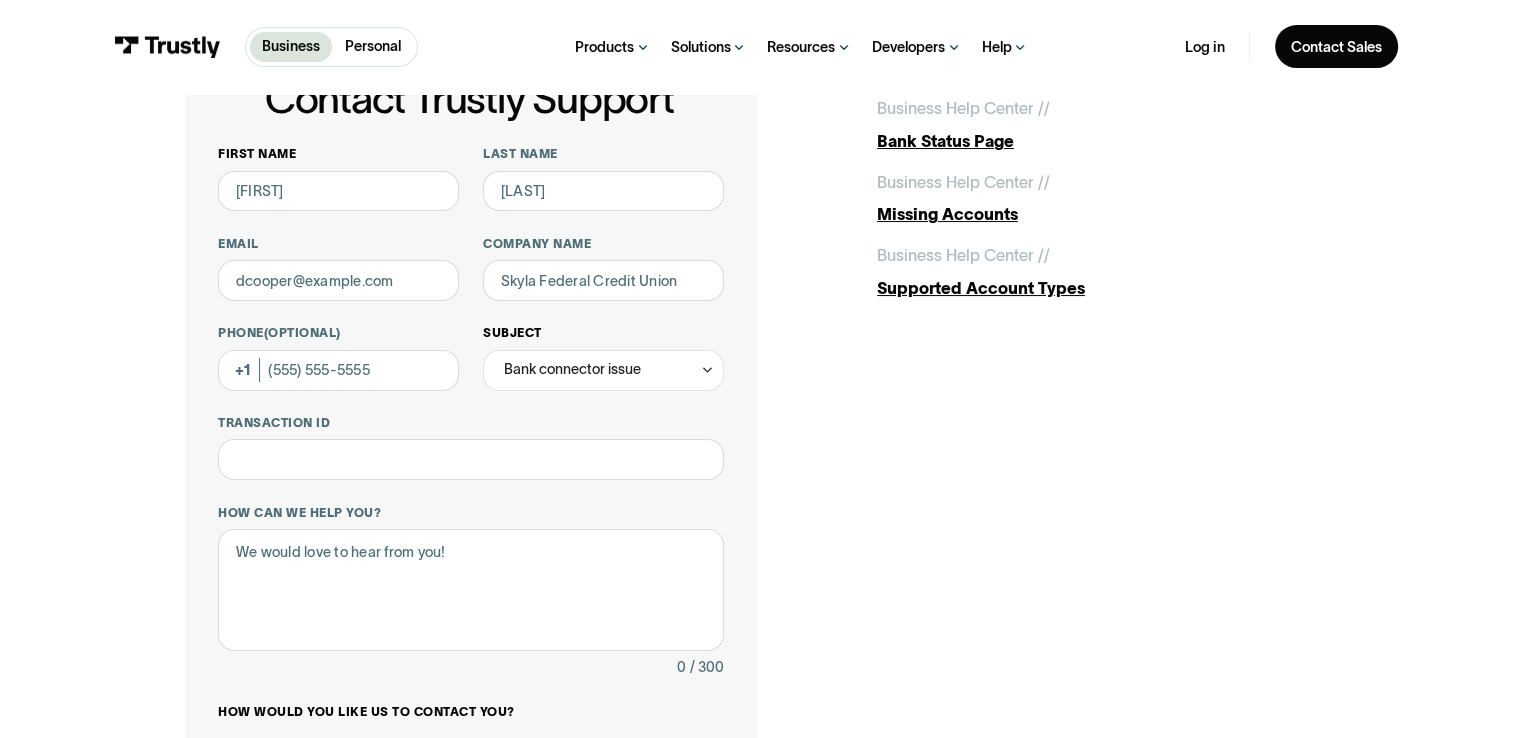 click on "Bank connector issue" at bounding box center [603, 370] 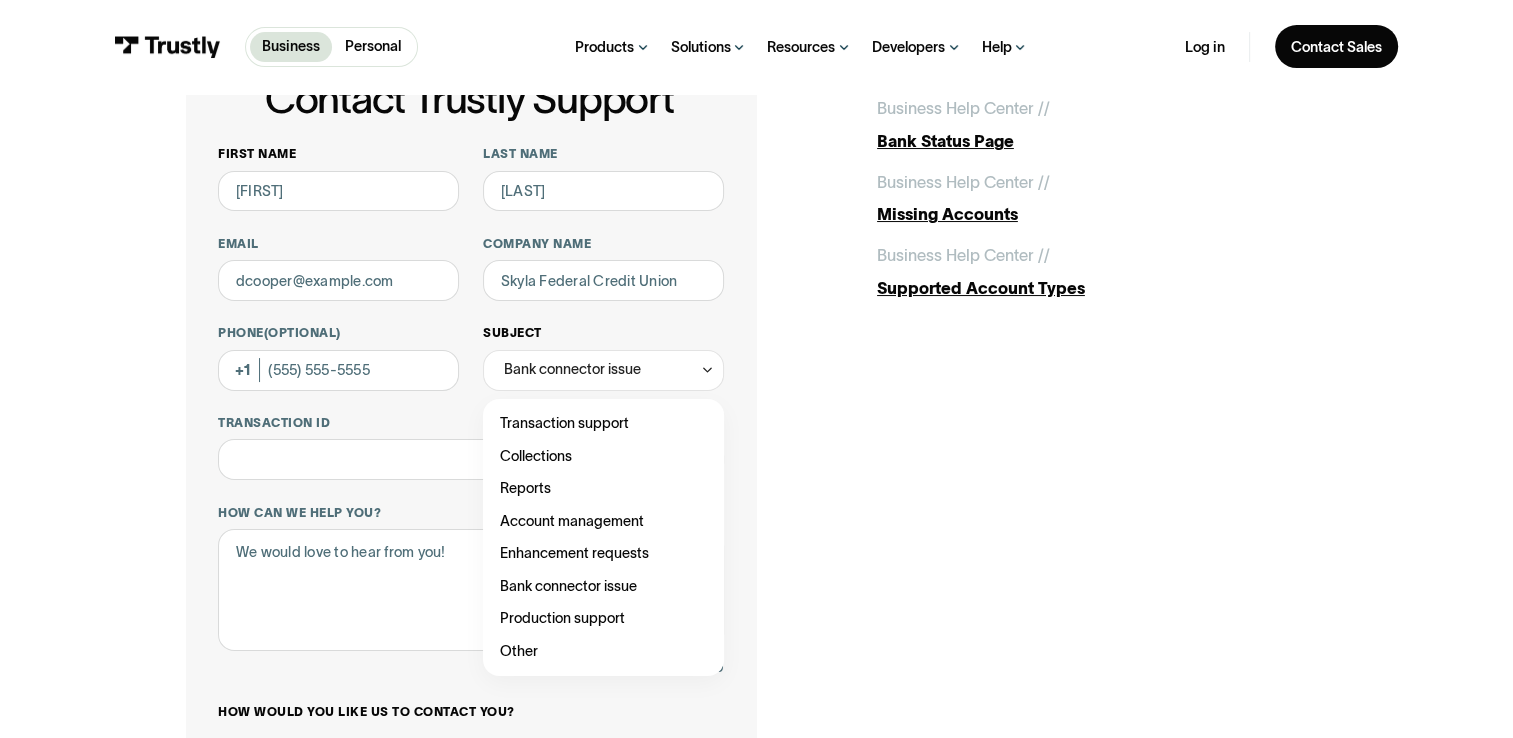 click on "Bank connector issue" at bounding box center (603, 370) 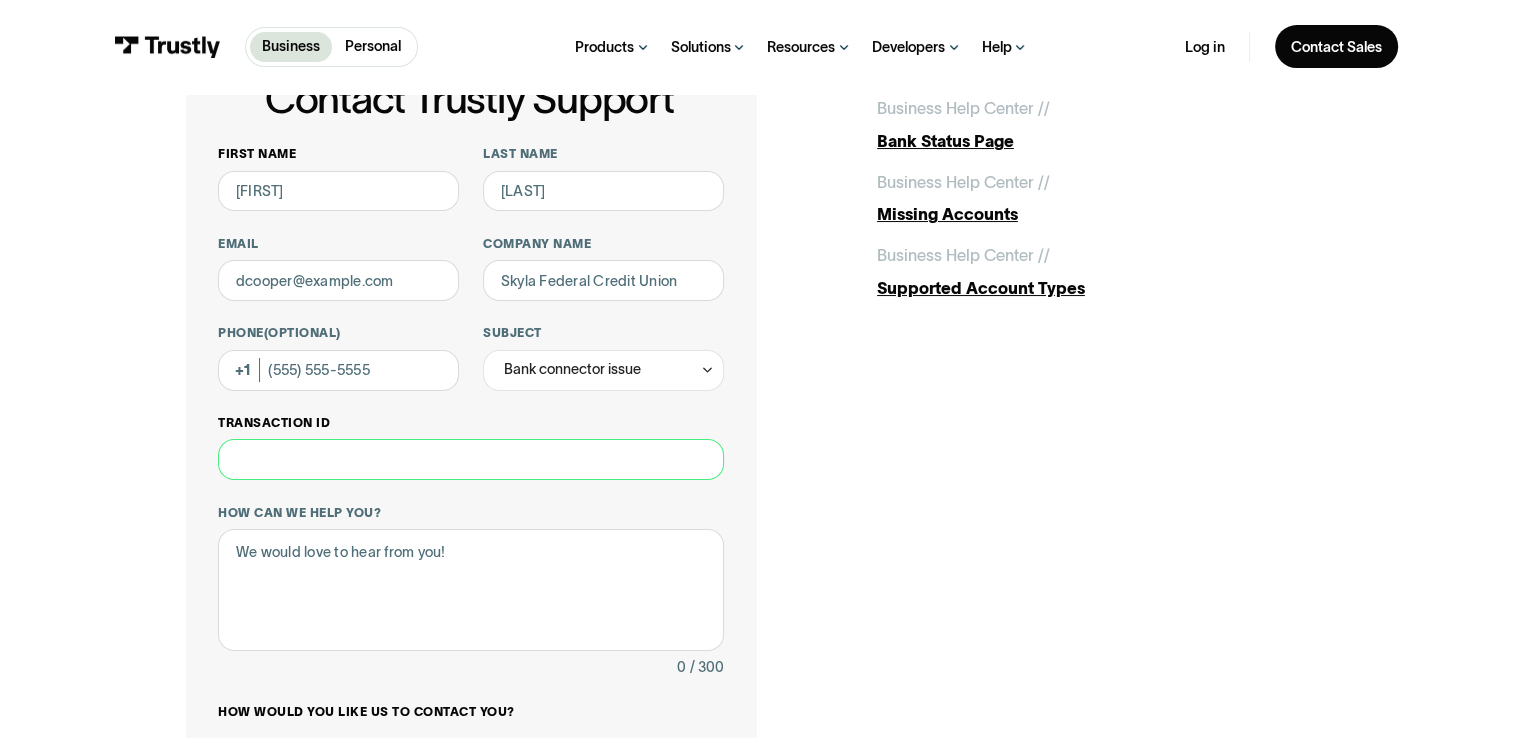 click on "Transaction ID" at bounding box center [470, 459] 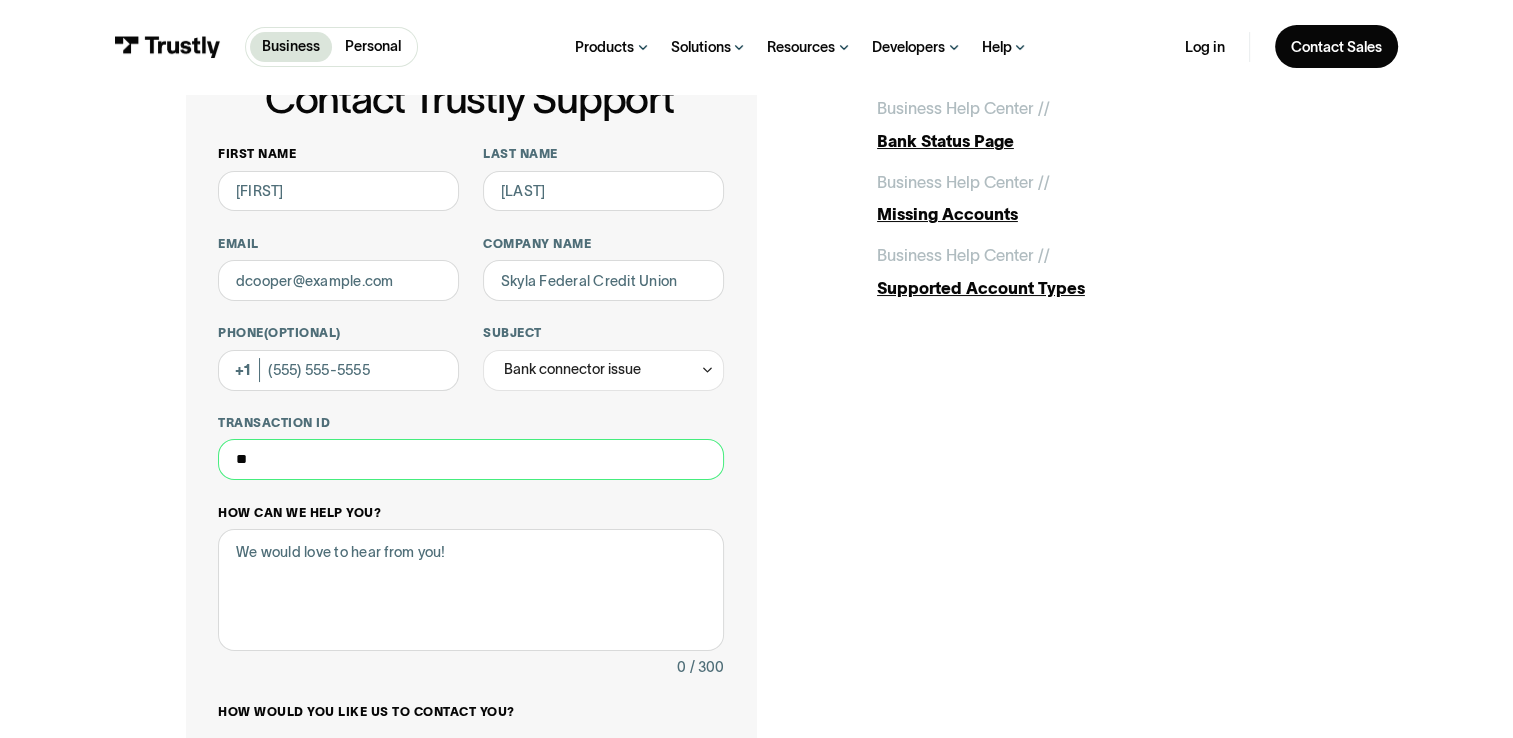 type on "**" 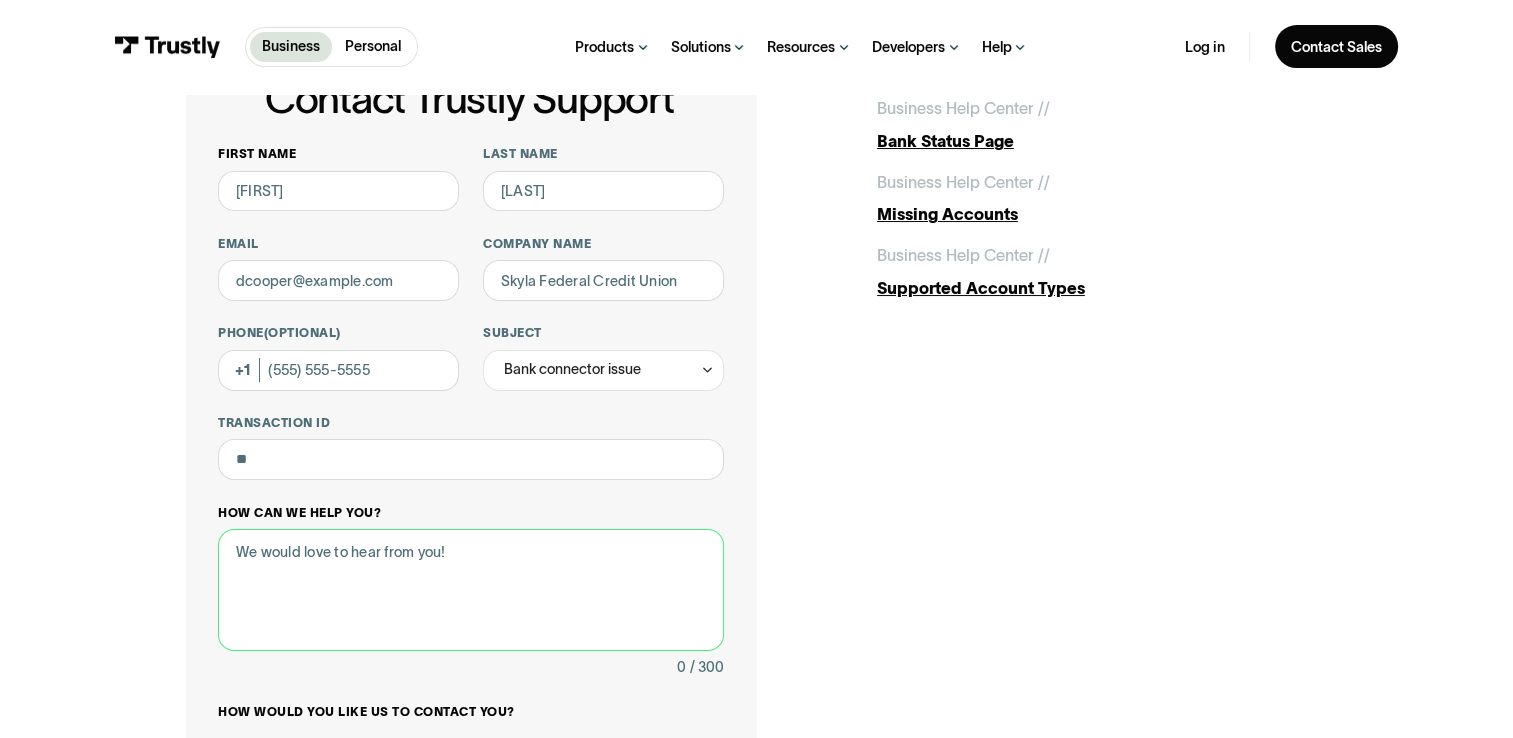 click on "How can we help you?" at bounding box center (470, 590) 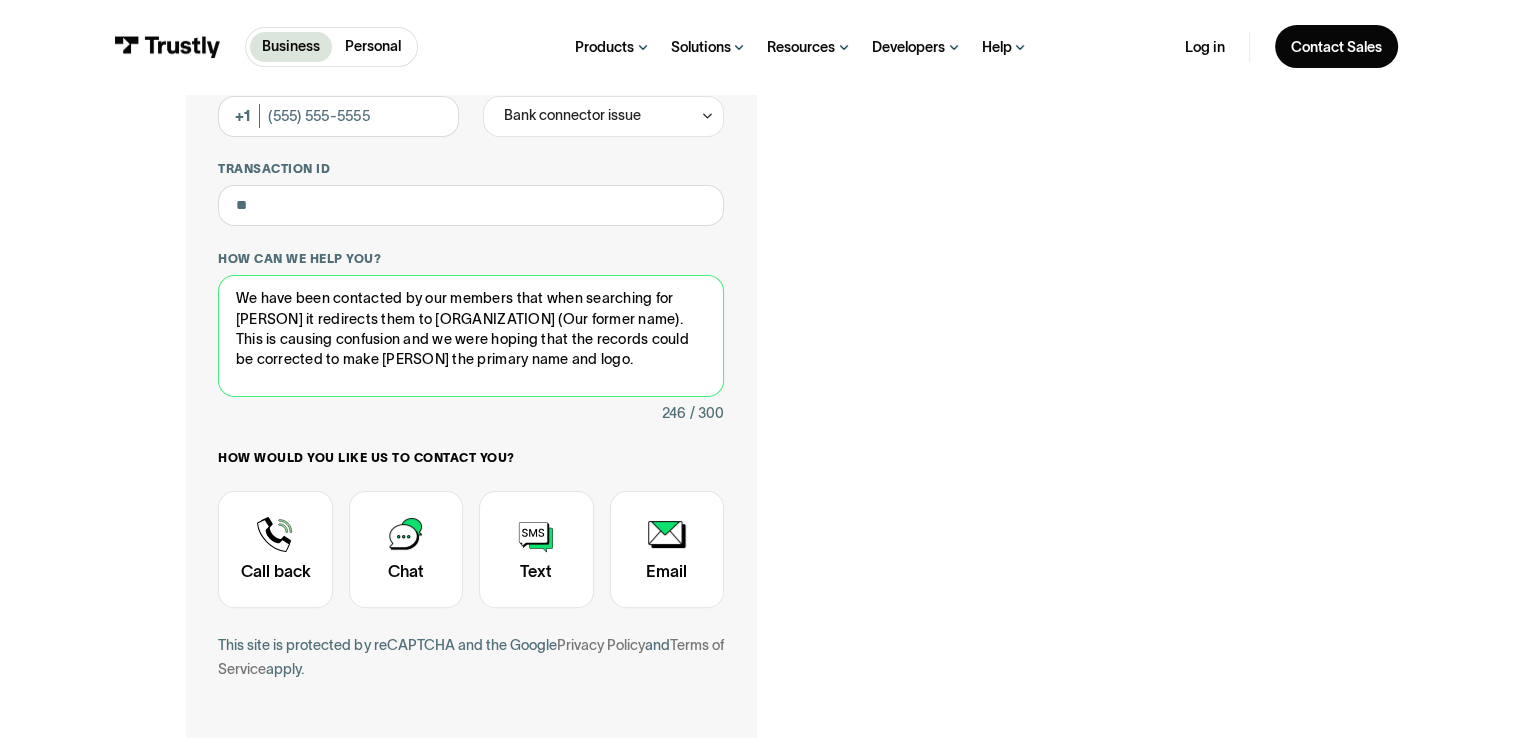 scroll, scrollTop: 456, scrollLeft: 0, axis: vertical 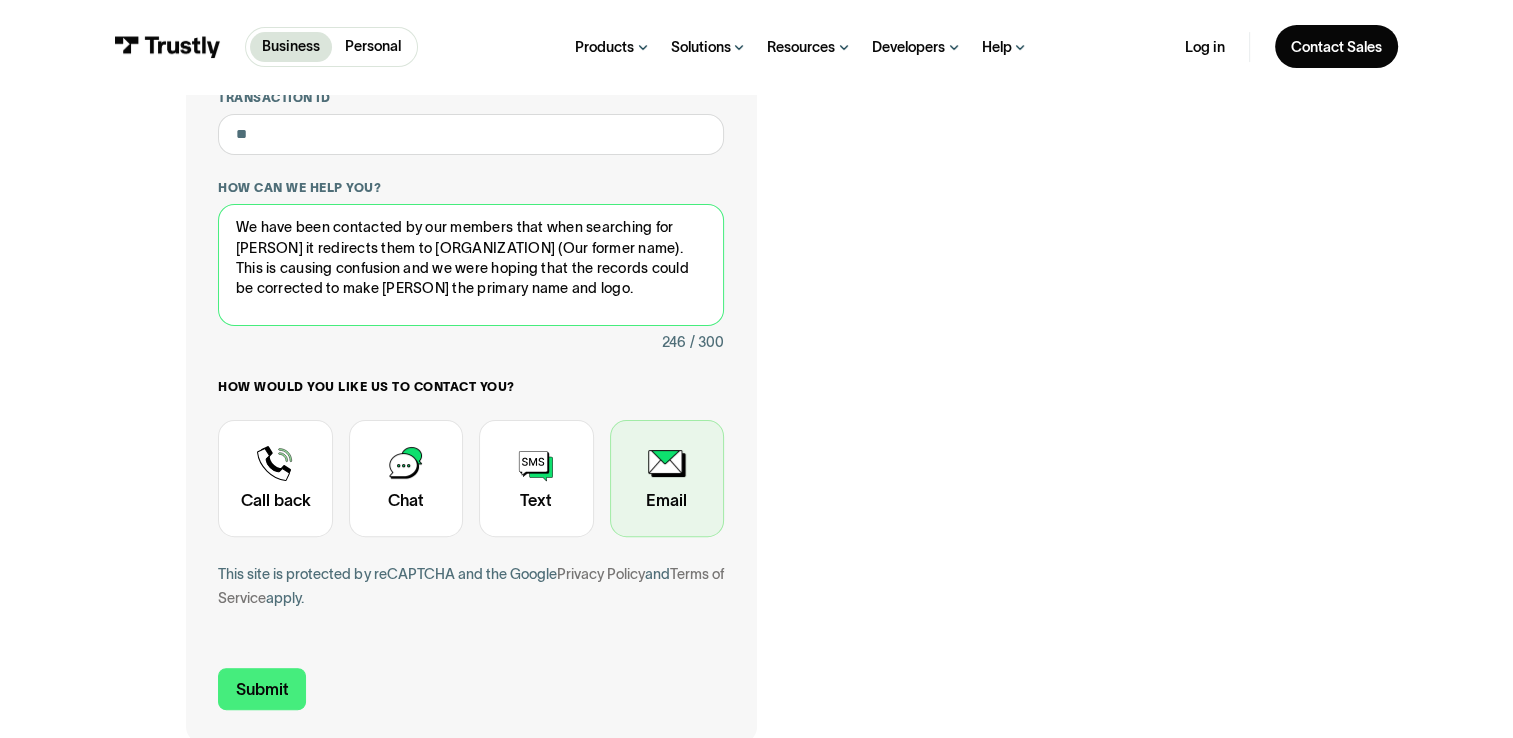 type on "We have been contacted by our members that when searching for [PERSON] it redirects them to [ORGANIZATION] (Our former name).  This is causing confusion and we were hoping that the records could be corrected to make [PERSON] the primary name and logo." 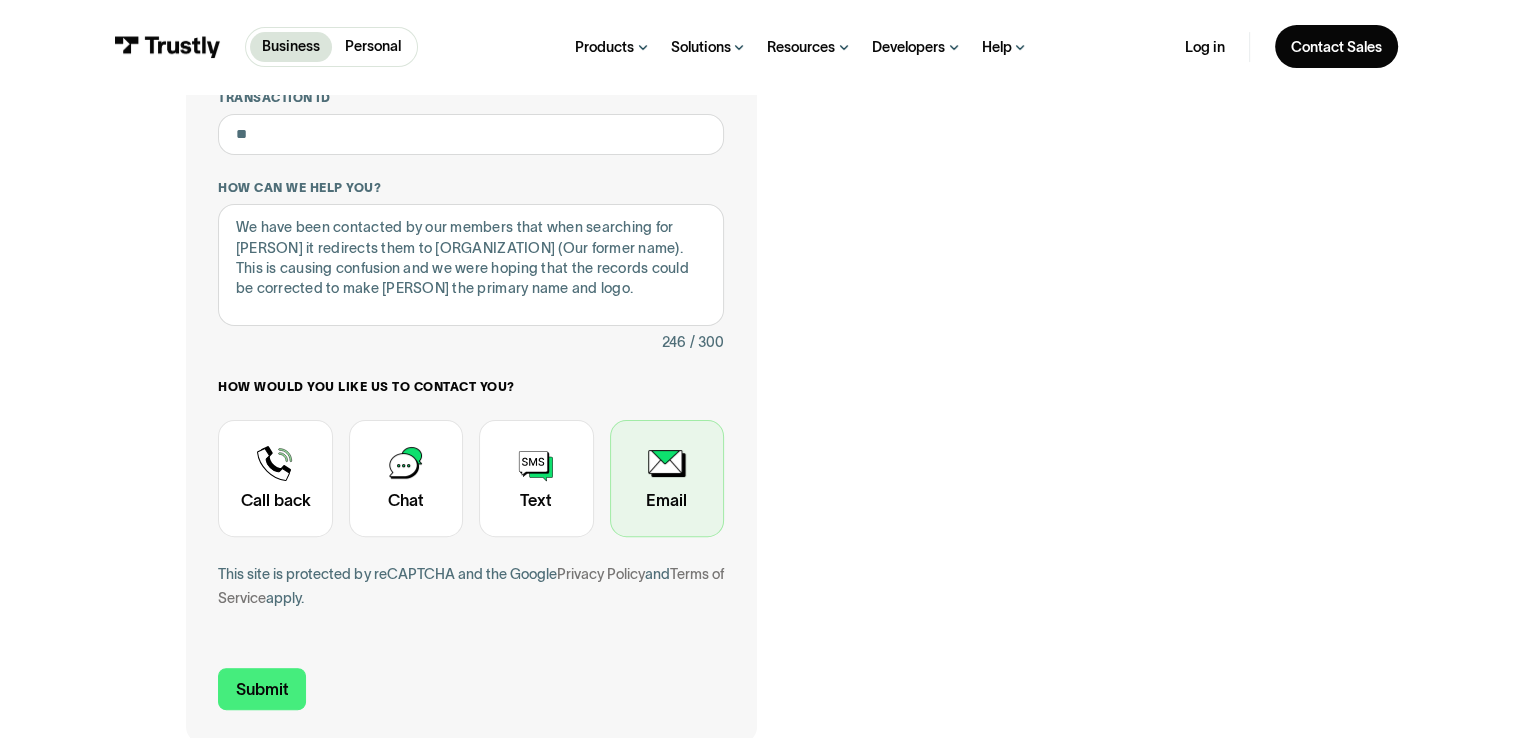 click at bounding box center (667, 478) 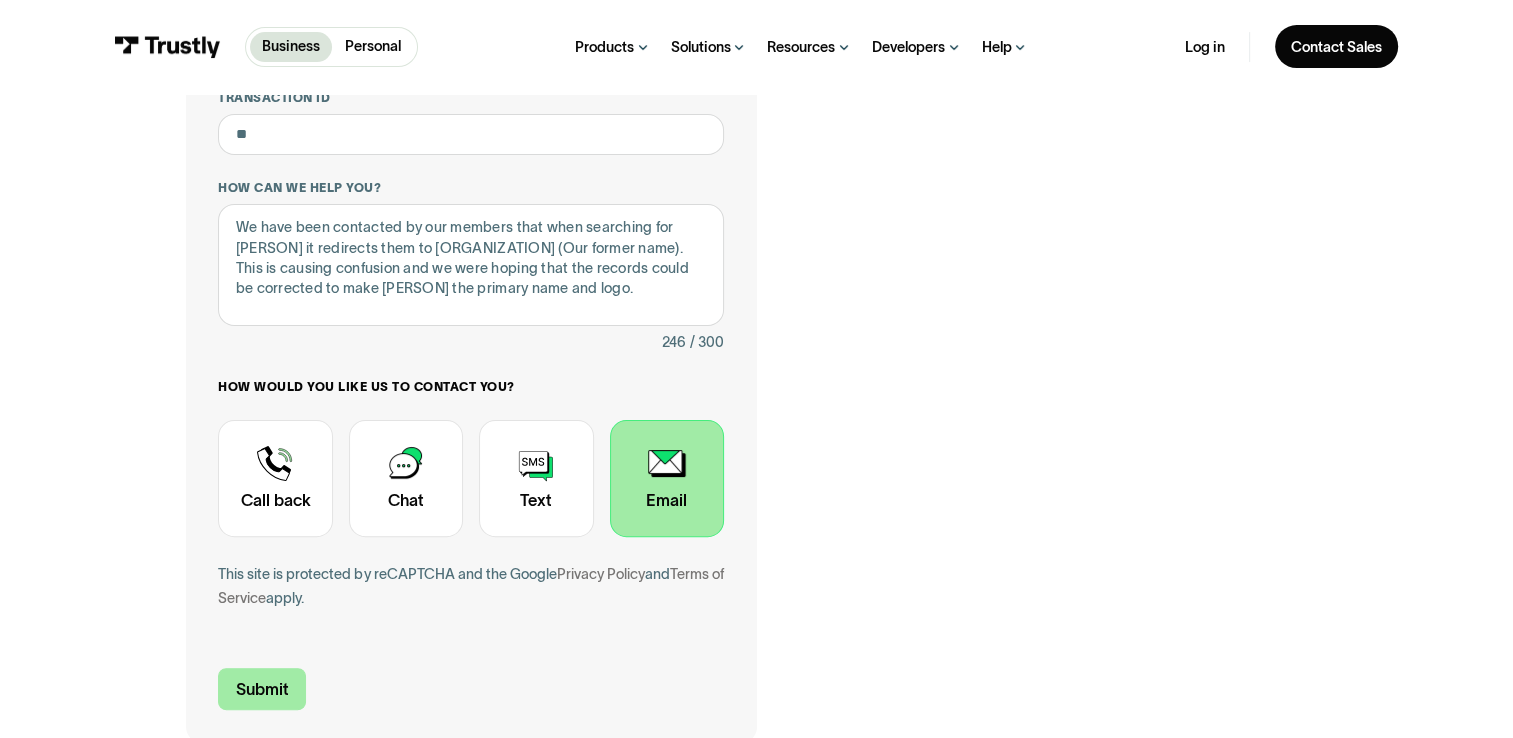 click on "Submit" at bounding box center [262, 689] 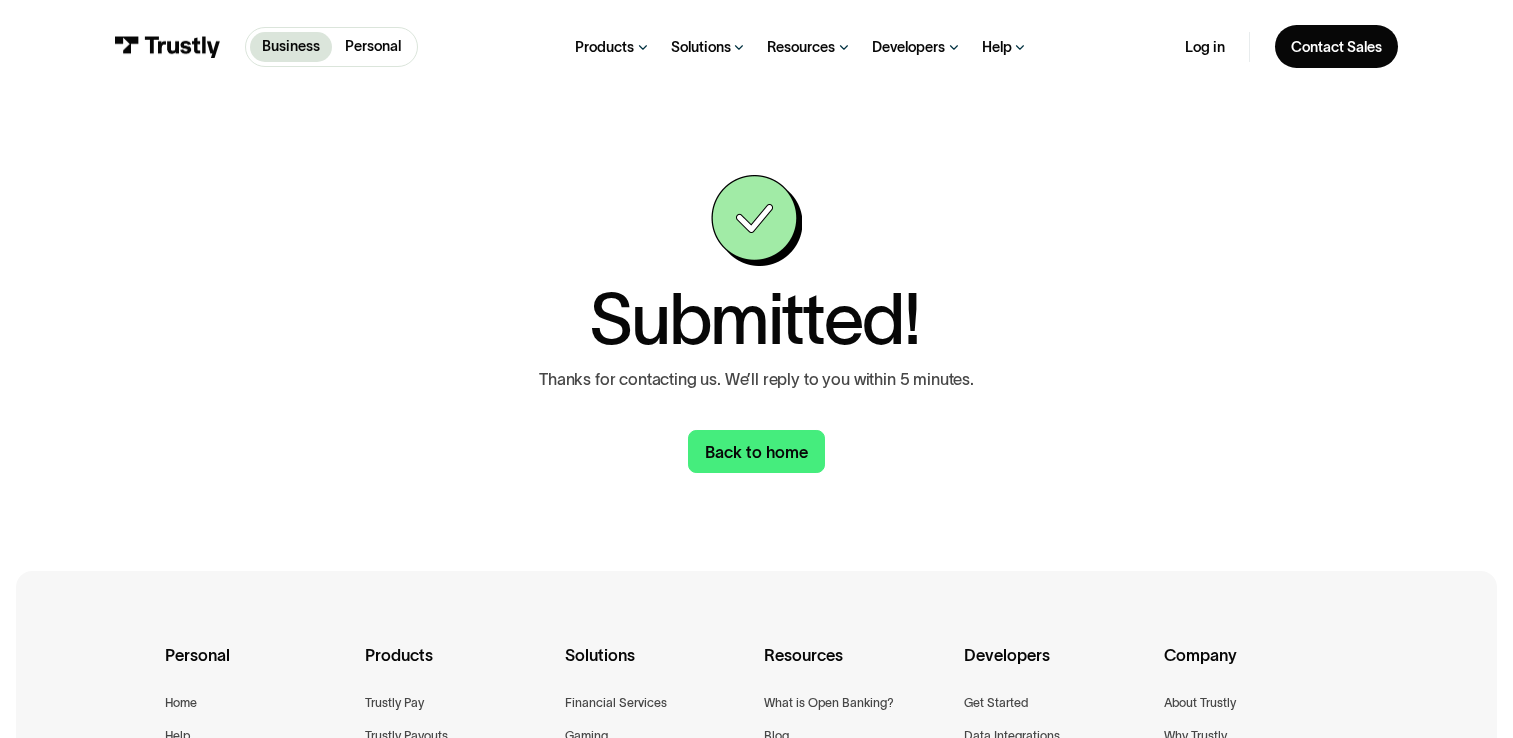 scroll, scrollTop: 0, scrollLeft: 0, axis: both 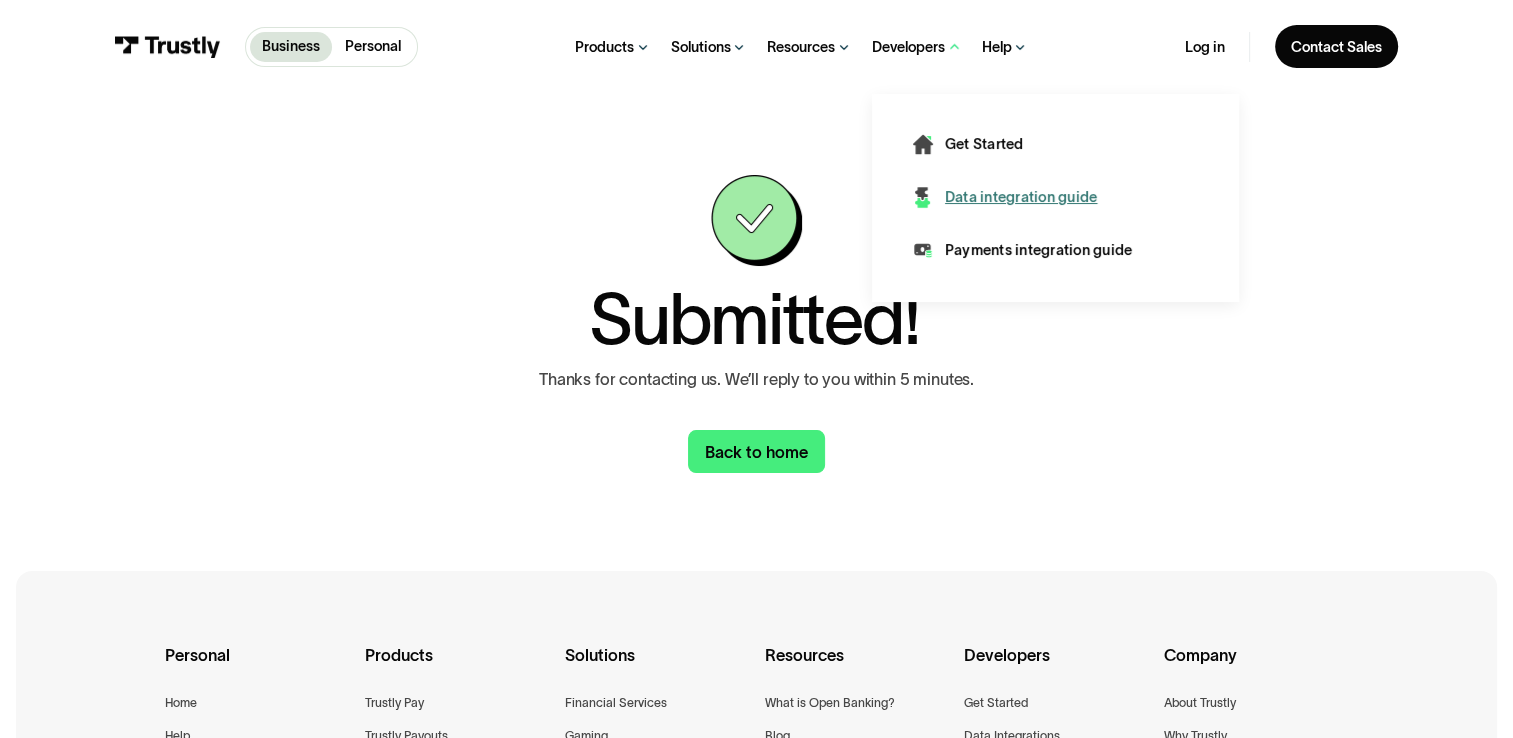 click on "Data integration guide" at bounding box center (1021, 197) 